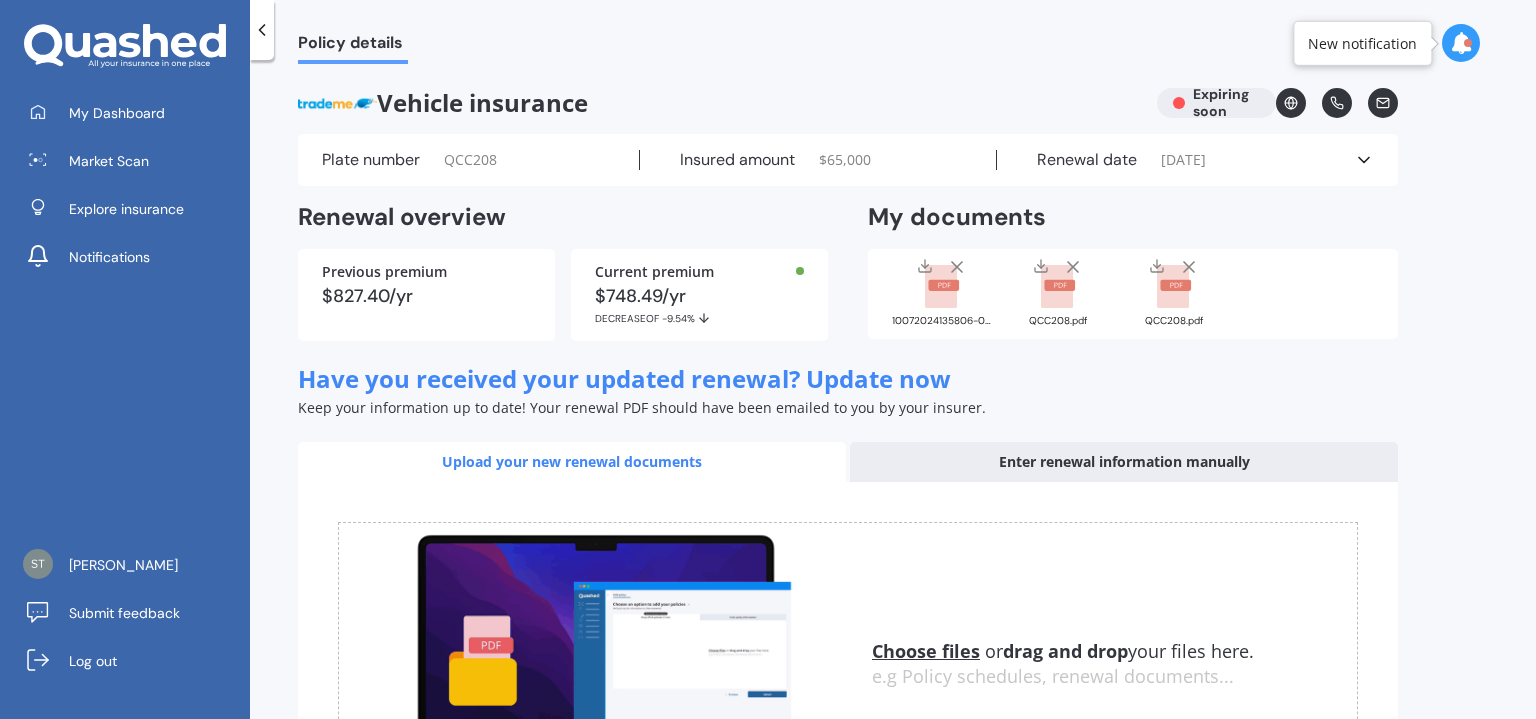 scroll, scrollTop: 0, scrollLeft: 0, axis: both 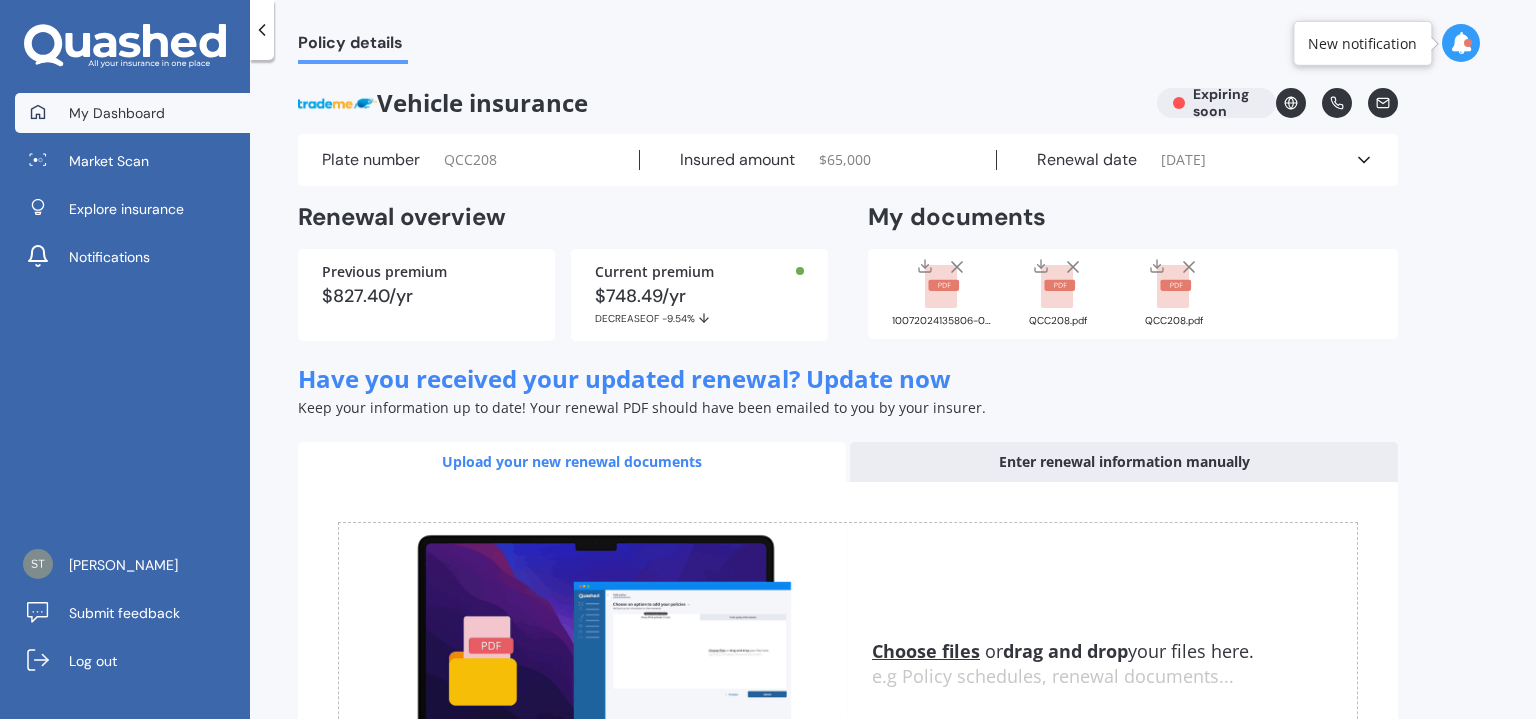 click on "My Dashboard" at bounding box center [117, 113] 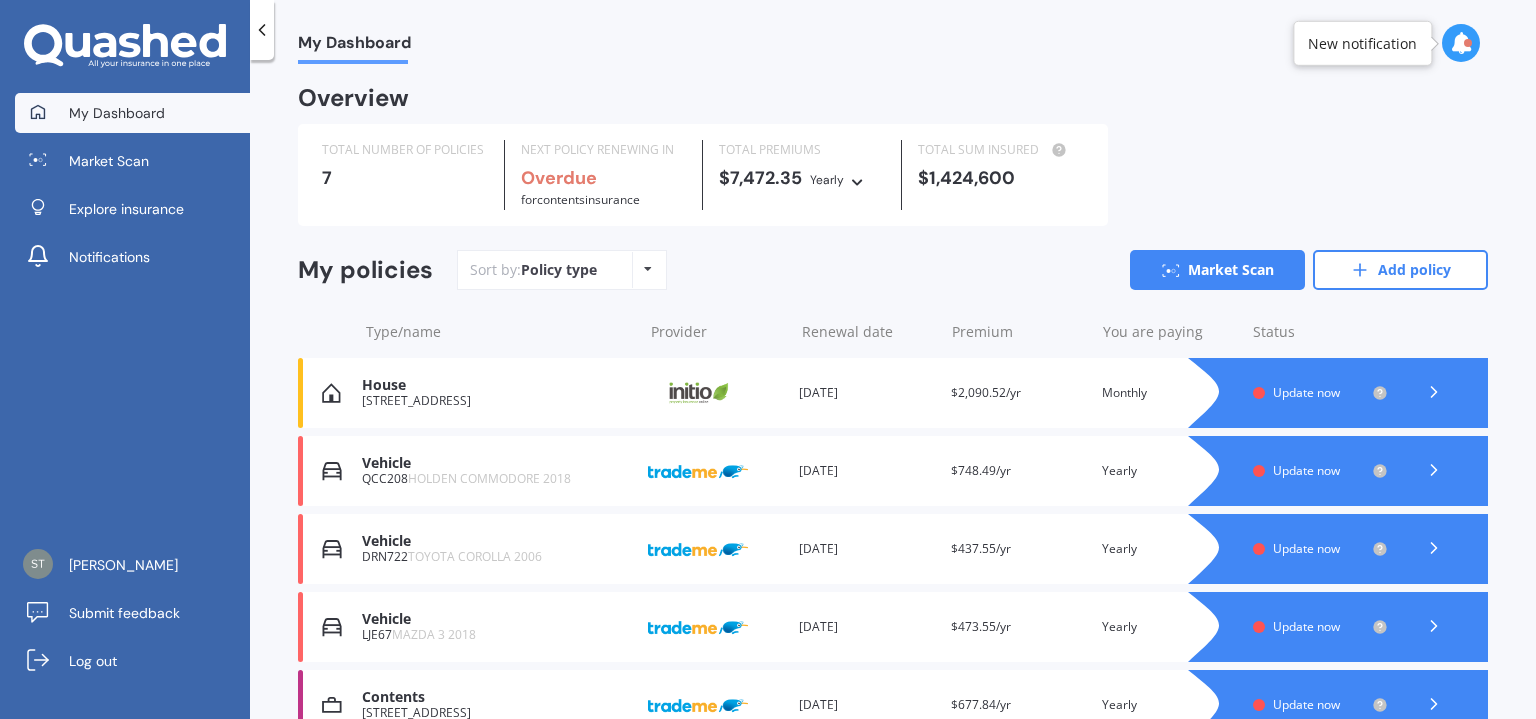 scroll, scrollTop: 192, scrollLeft: 0, axis: vertical 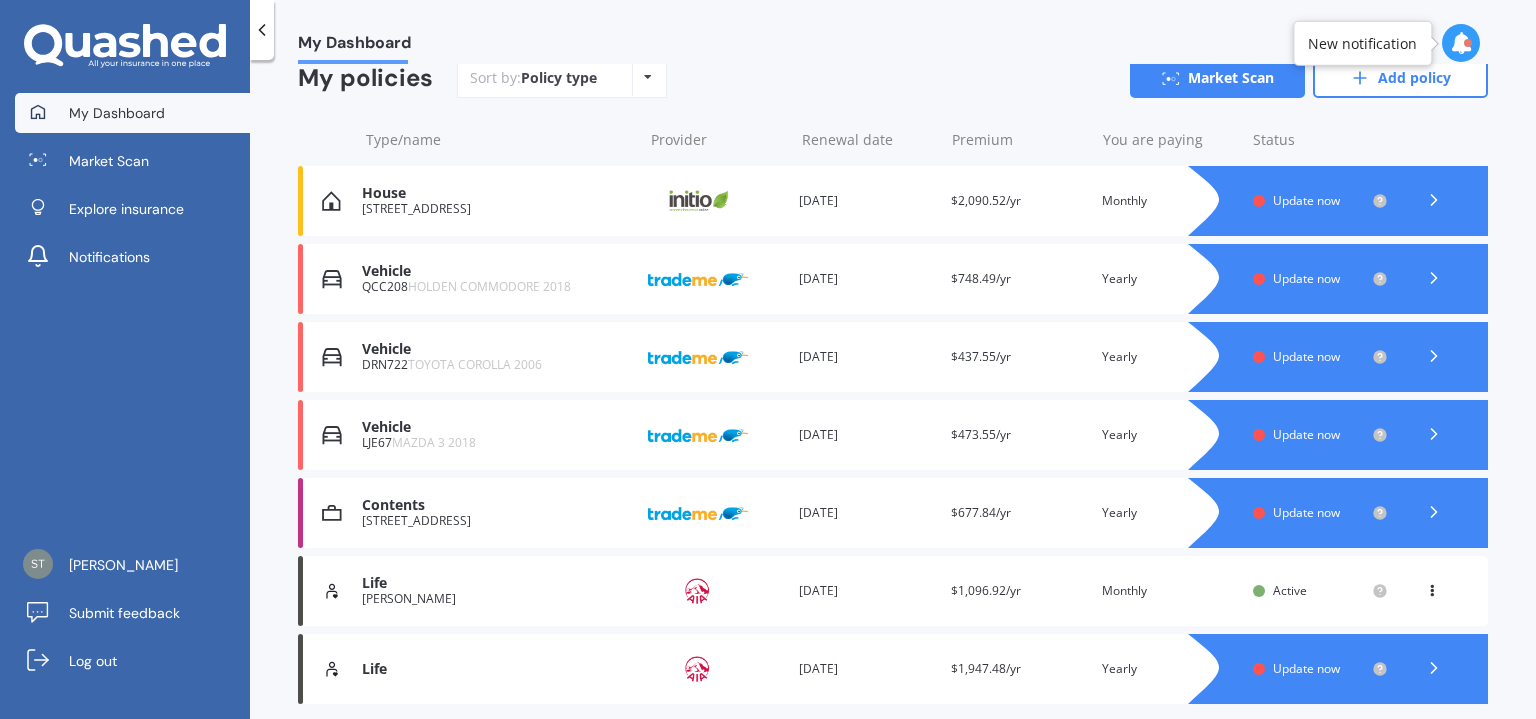click on "[STREET_ADDRESS]" at bounding box center (497, 209) 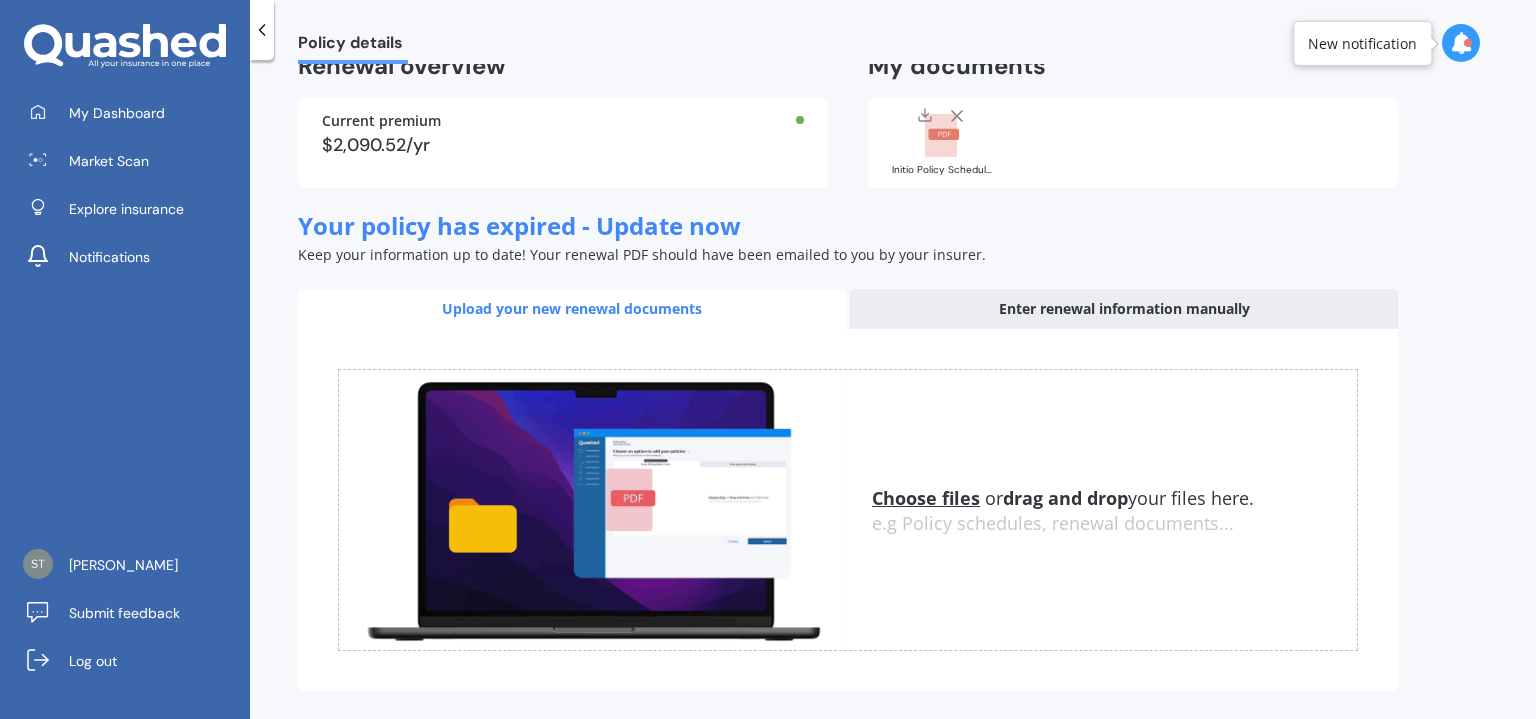 scroll, scrollTop: 192, scrollLeft: 0, axis: vertical 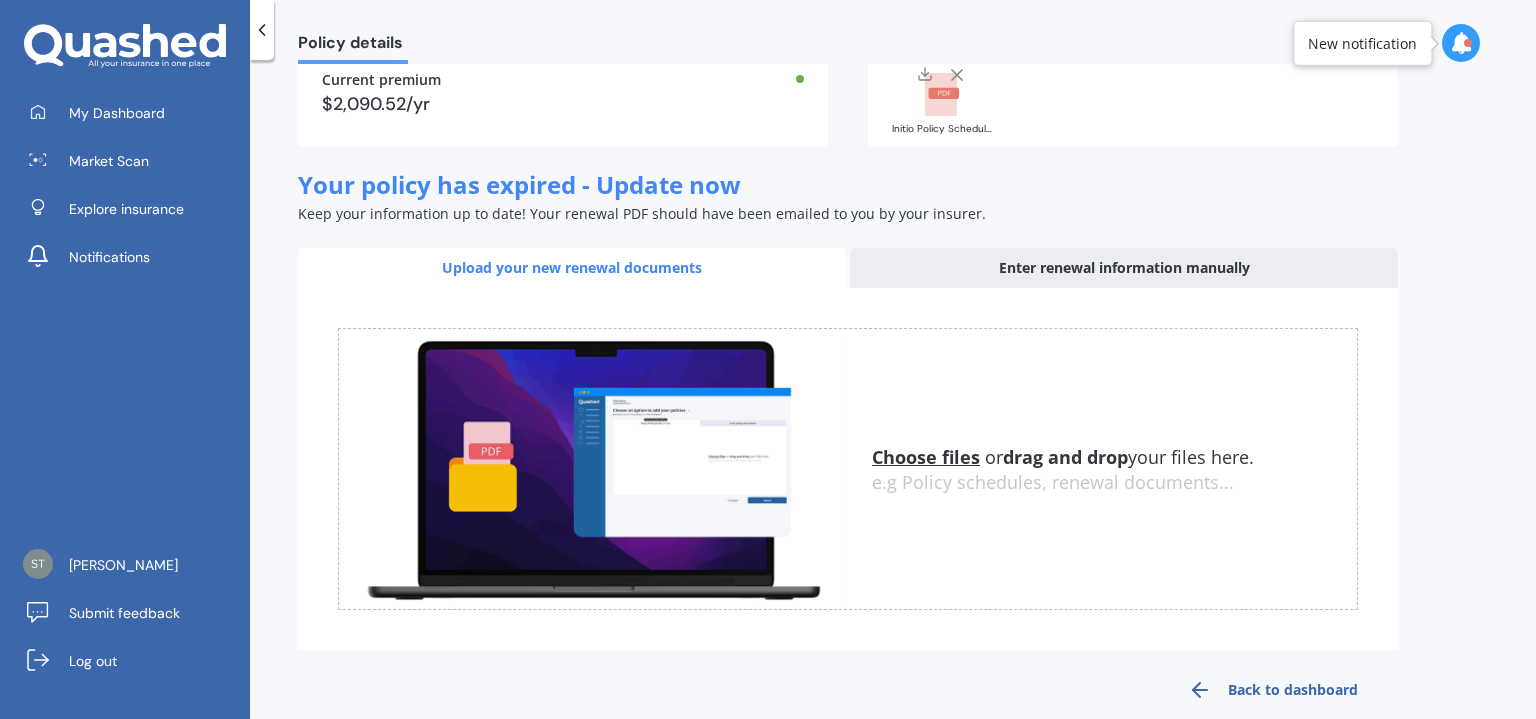 click on "Choose files" at bounding box center (926, 457) 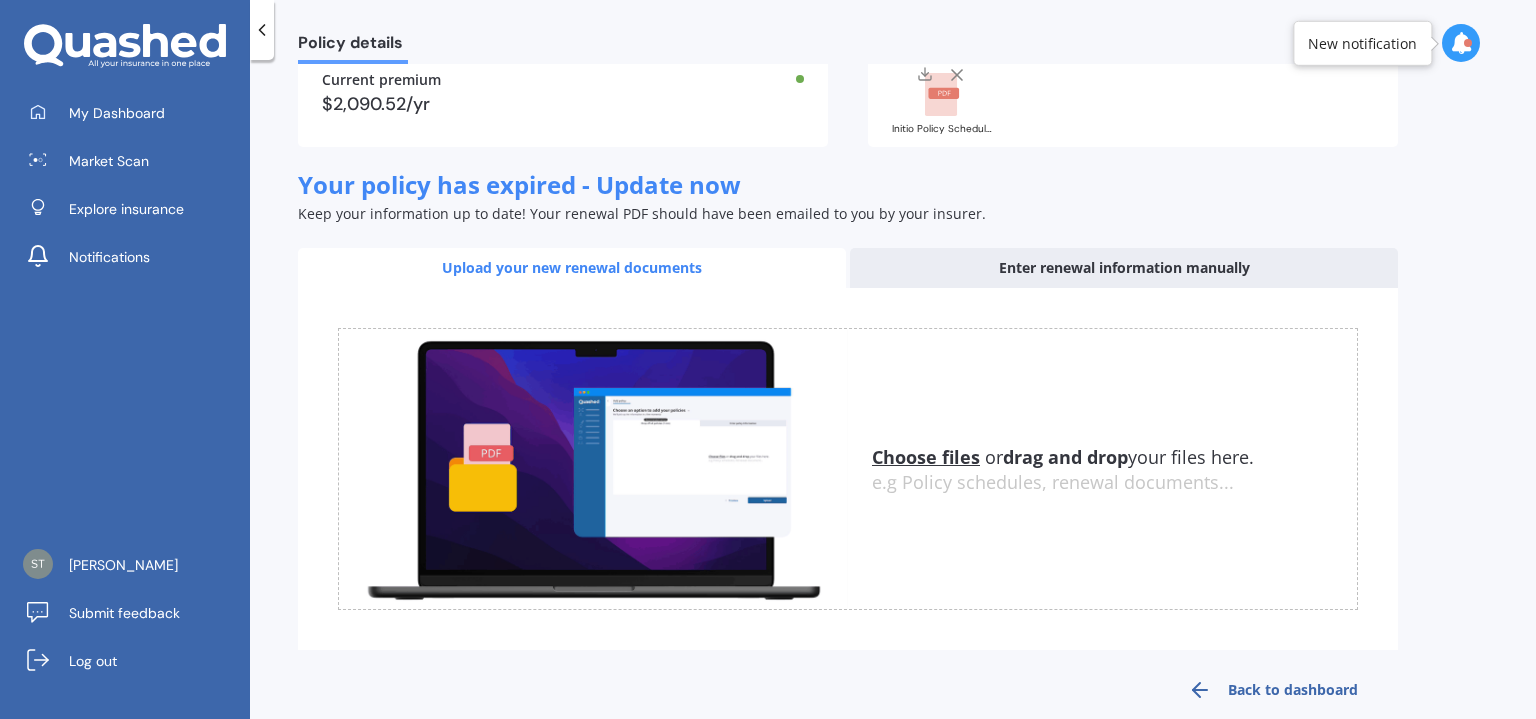 click at bounding box center [957, 77] 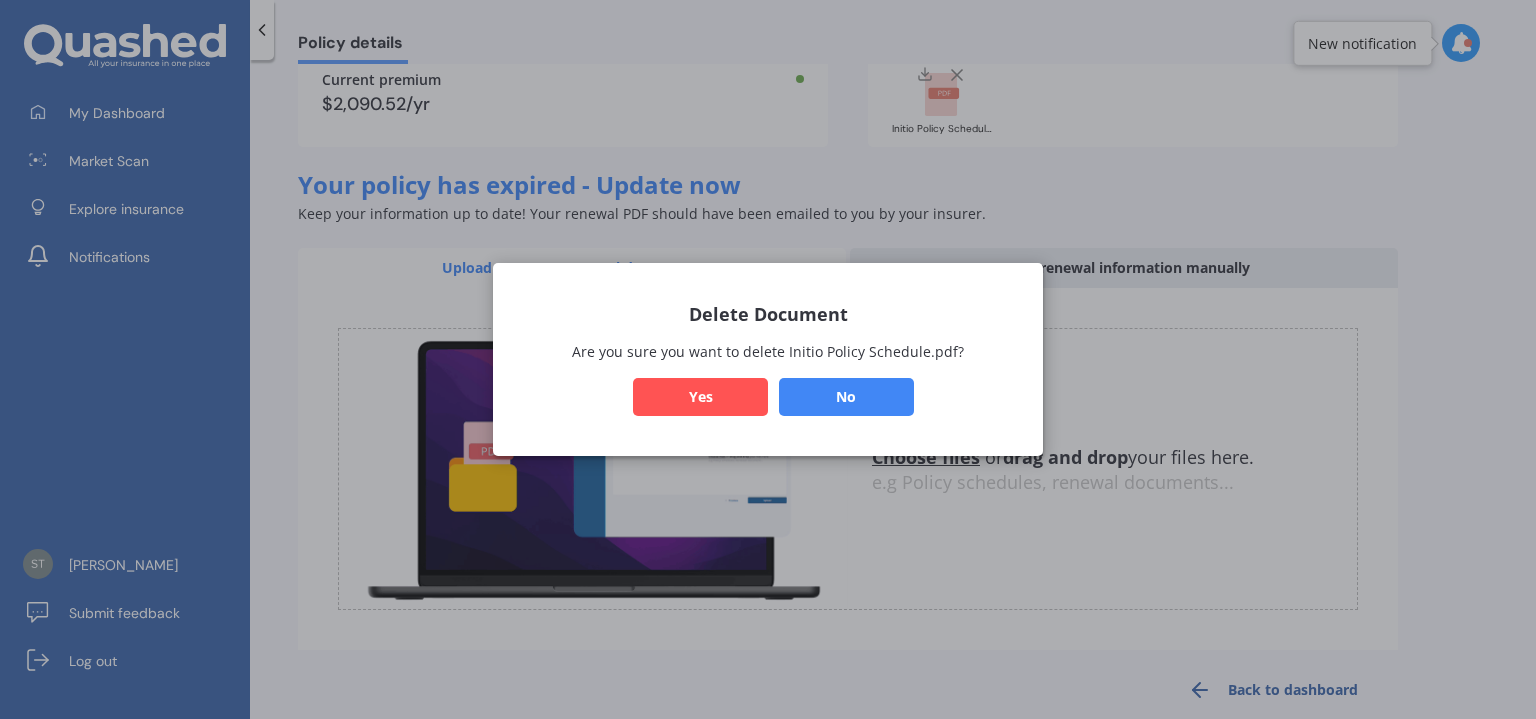 click on "No" at bounding box center [846, 397] 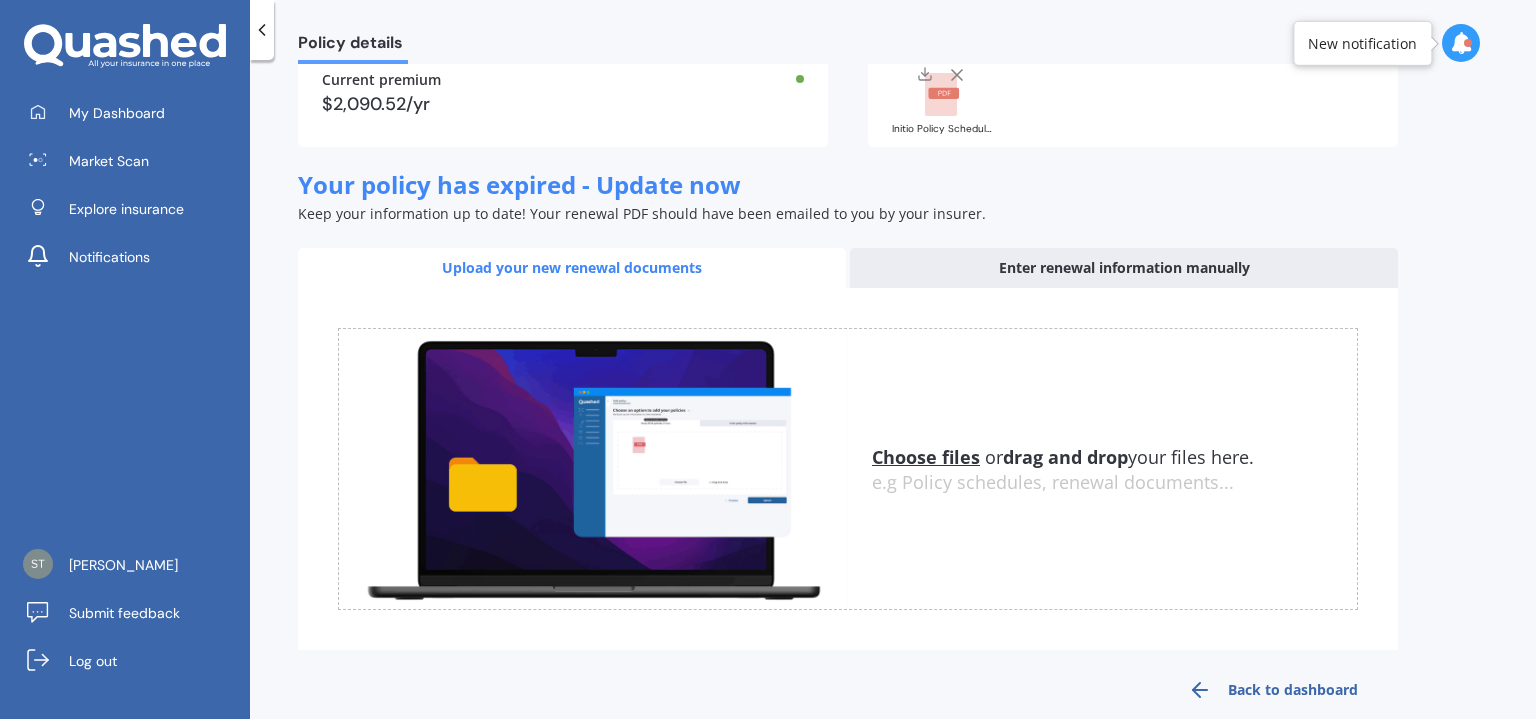 scroll, scrollTop: 243, scrollLeft: 0, axis: vertical 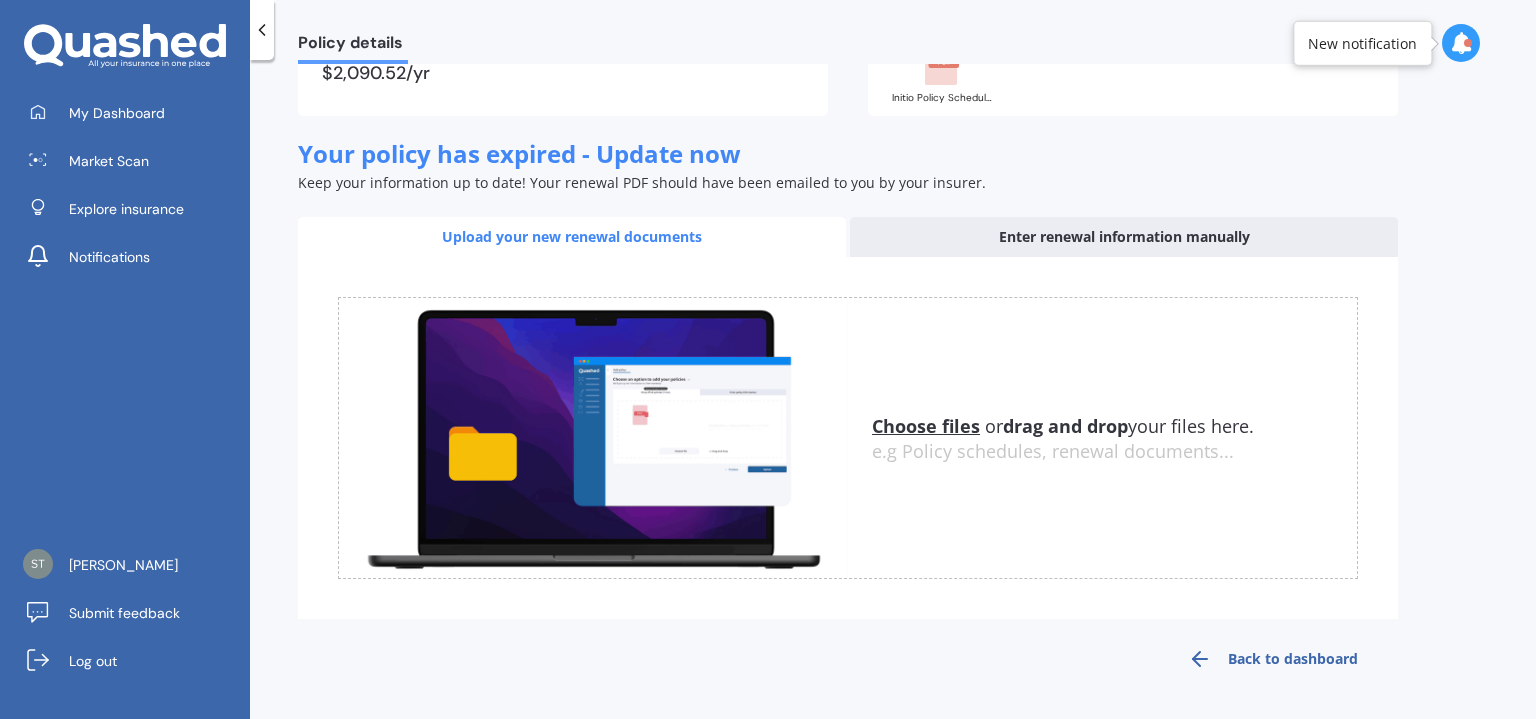 click on "Upload your new renewal documents" at bounding box center (572, 237) 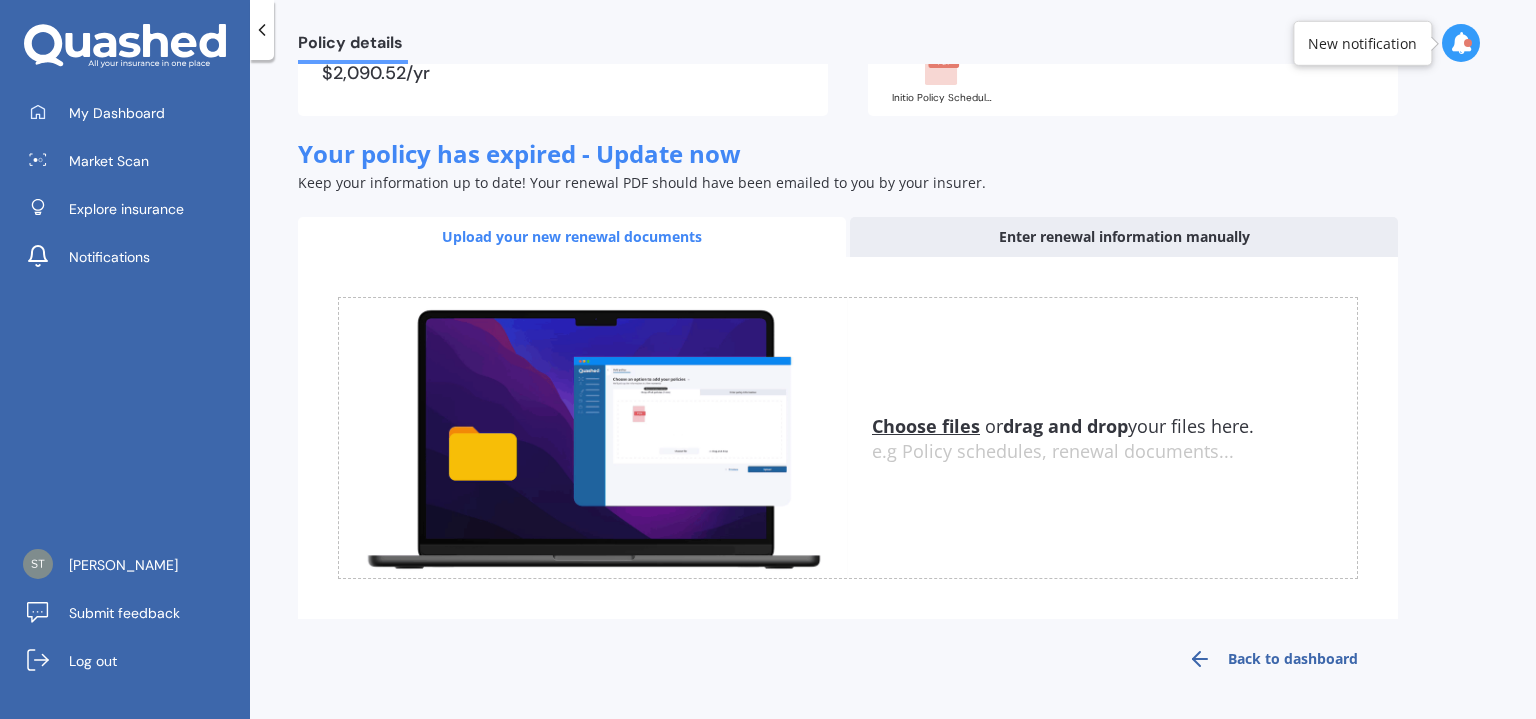 click on "Choose files" at bounding box center (926, 426) 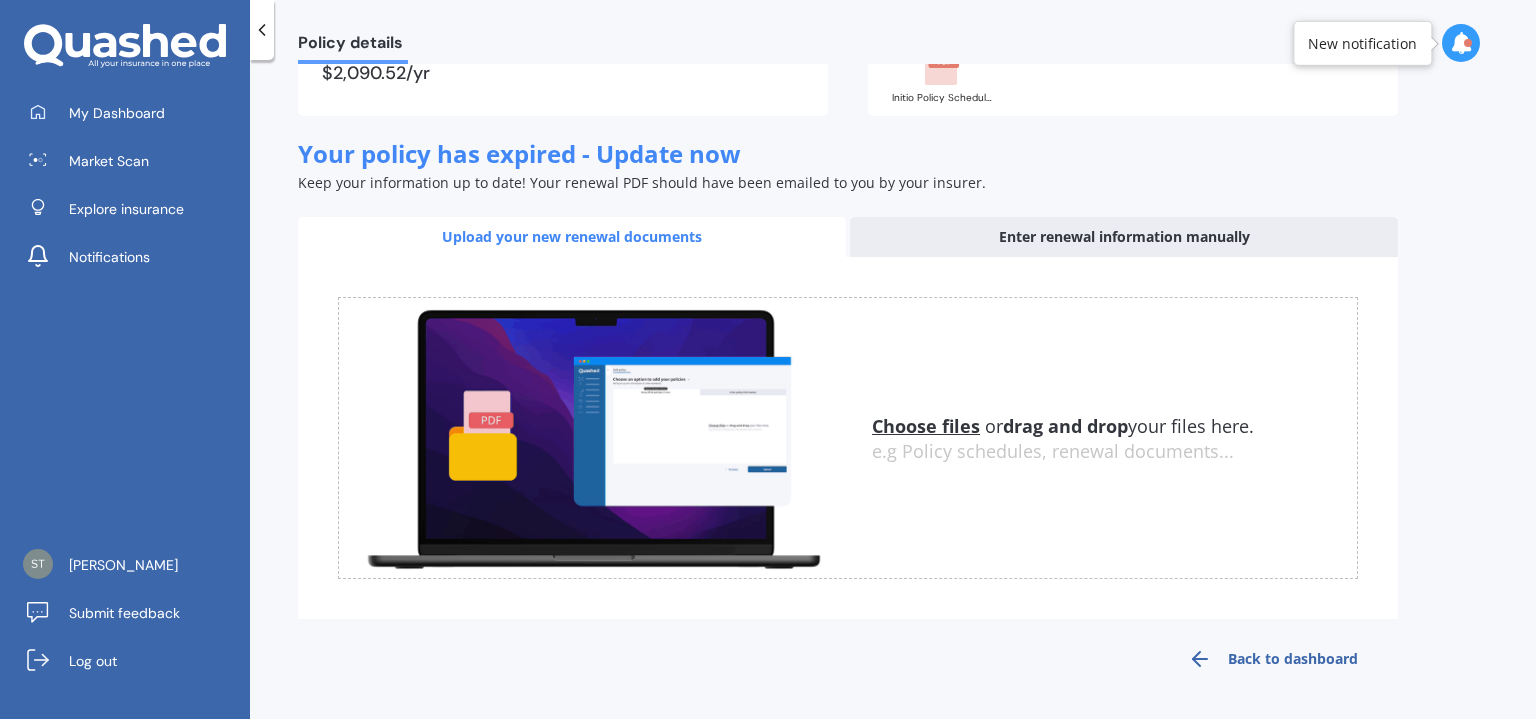 scroll, scrollTop: 110, scrollLeft: 0, axis: vertical 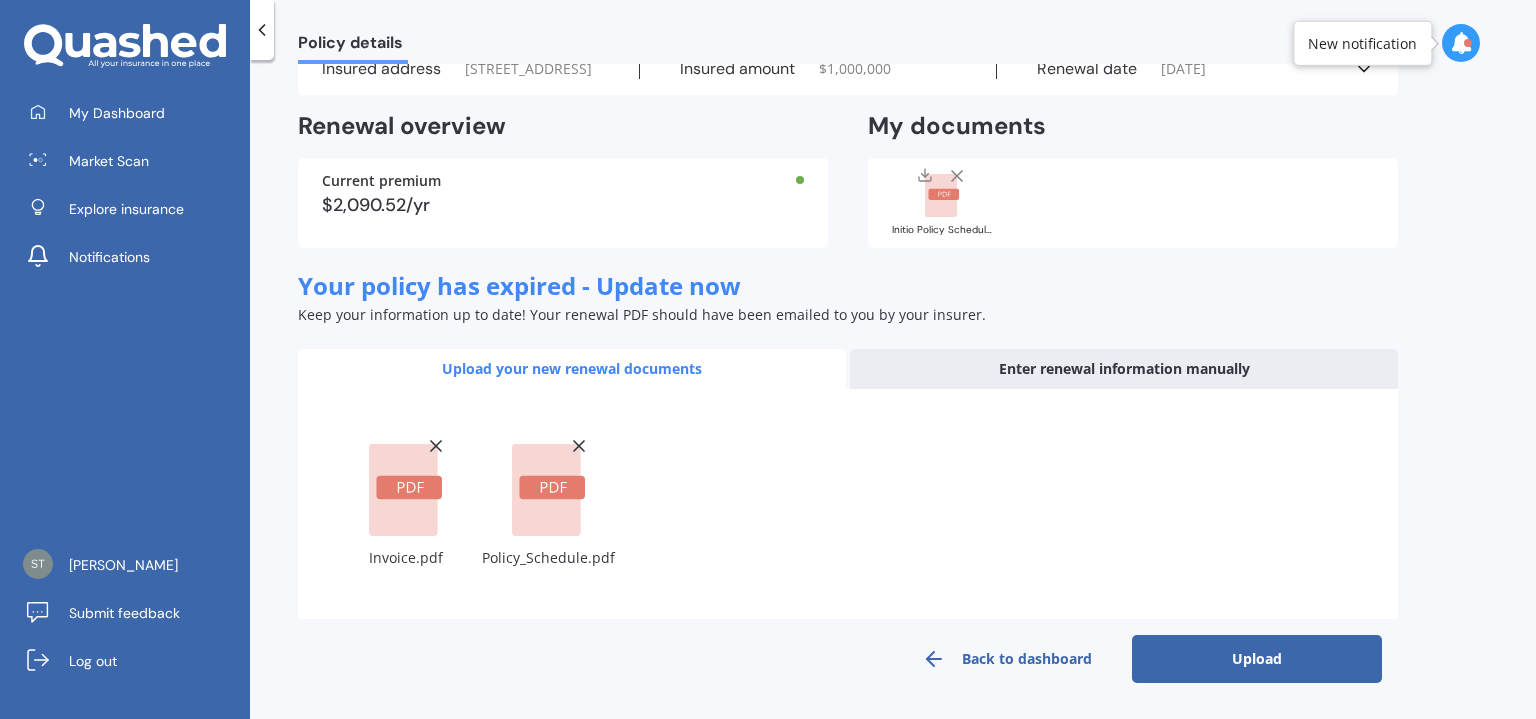 click on "Upload" at bounding box center (1257, 659) 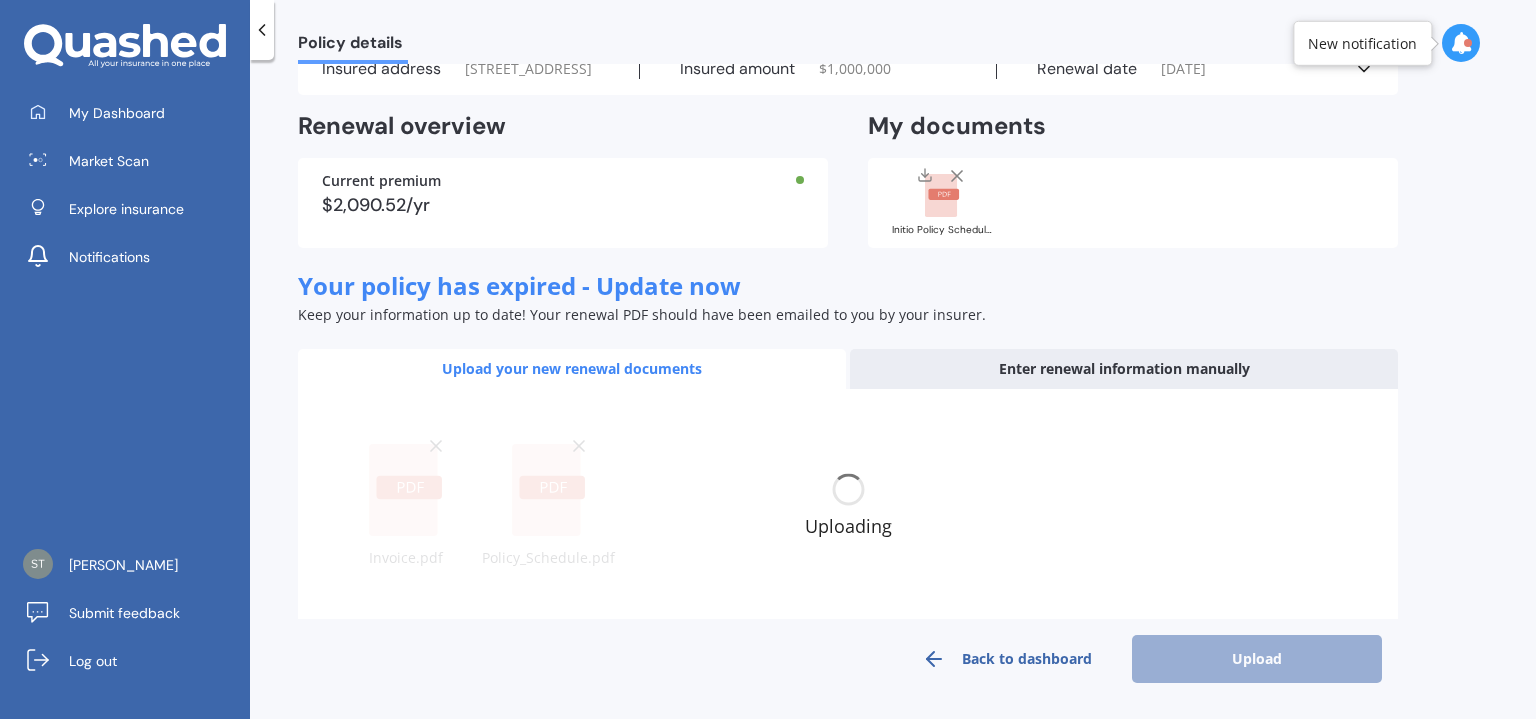 scroll, scrollTop: 97, scrollLeft: 0, axis: vertical 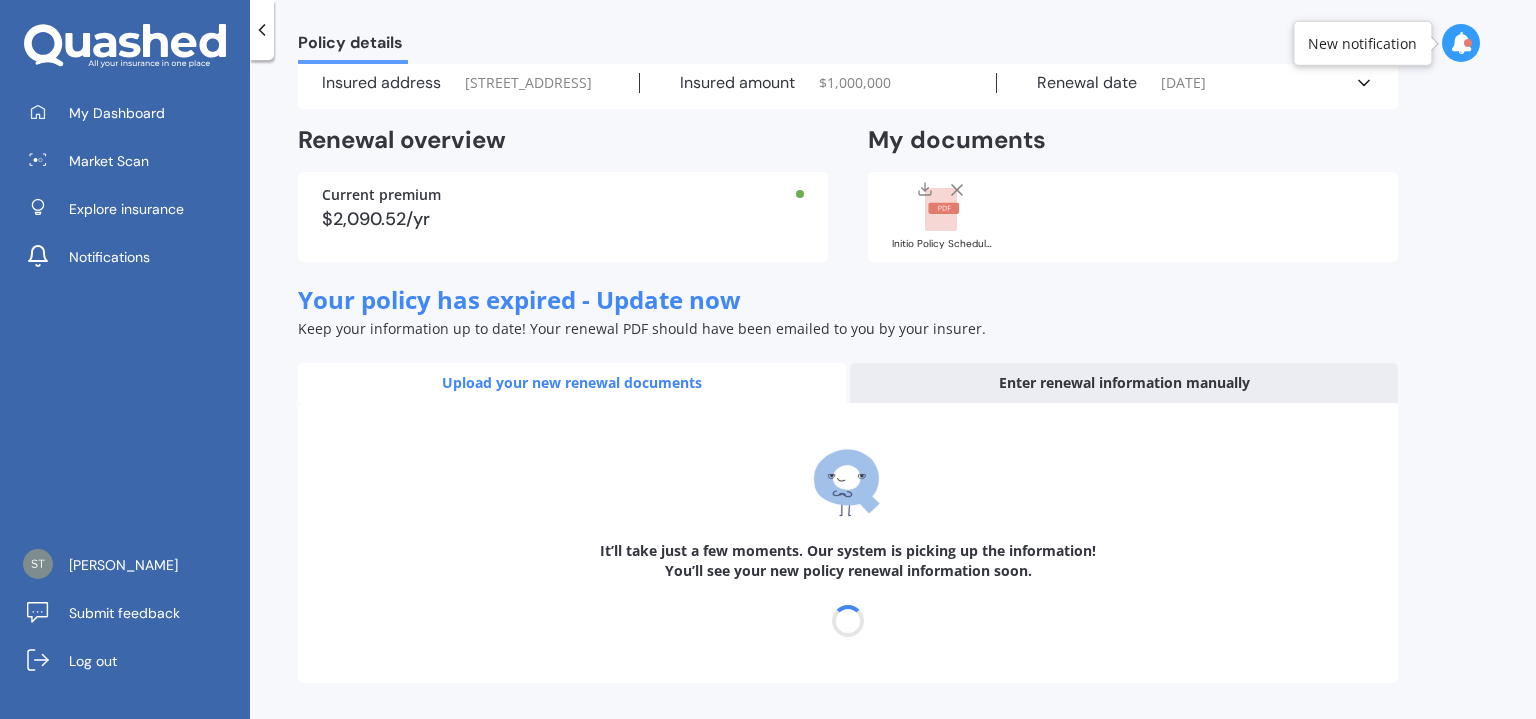 select on "14" 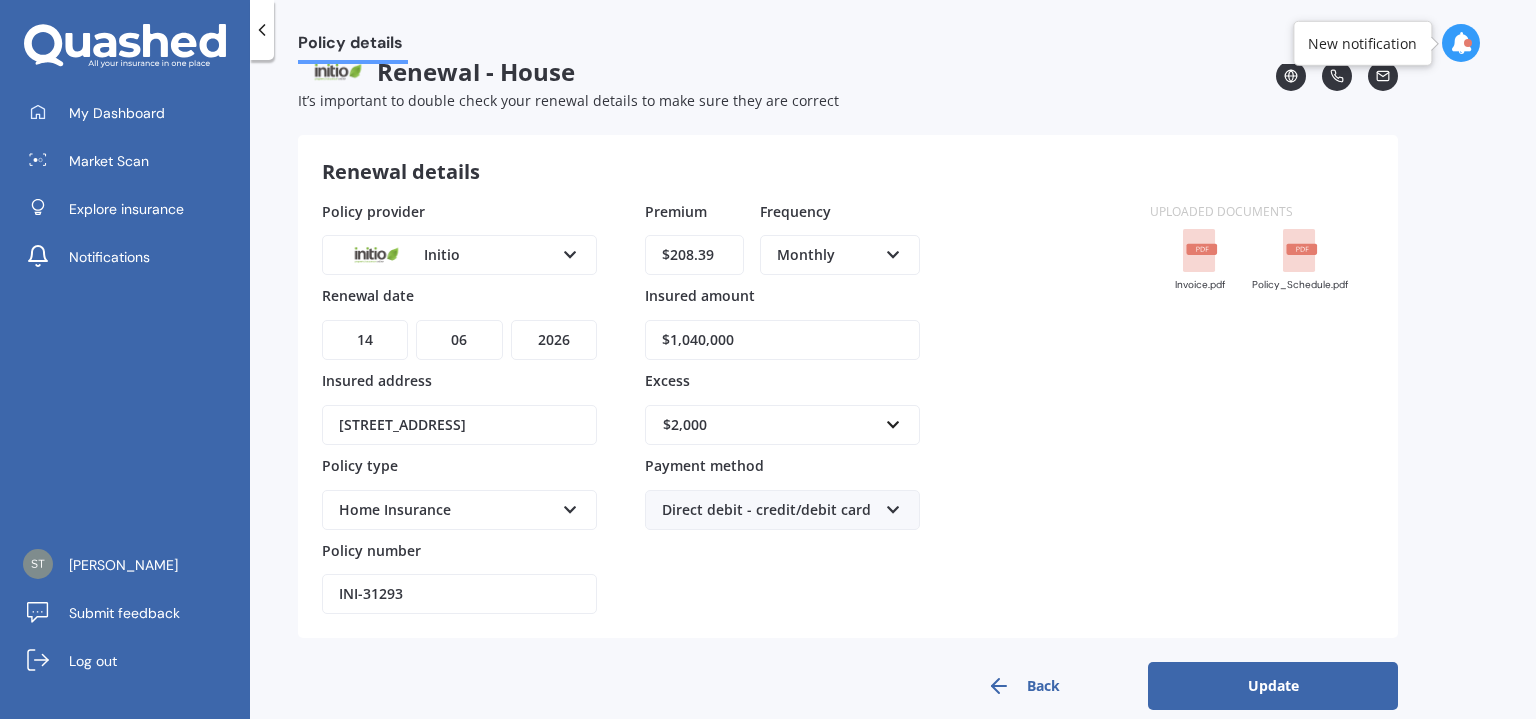 scroll, scrollTop: 57, scrollLeft: 0, axis: vertical 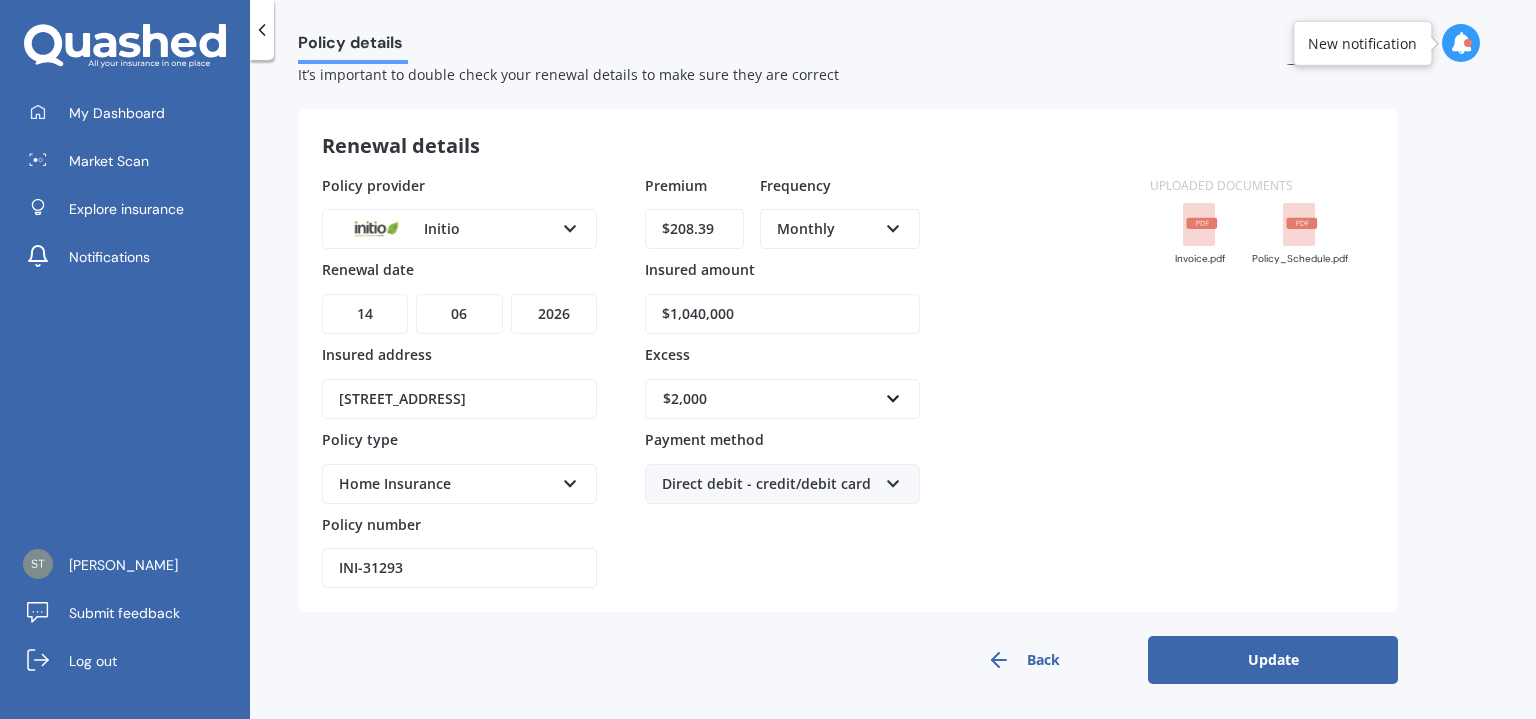 click on "Update" at bounding box center (1273, 660) 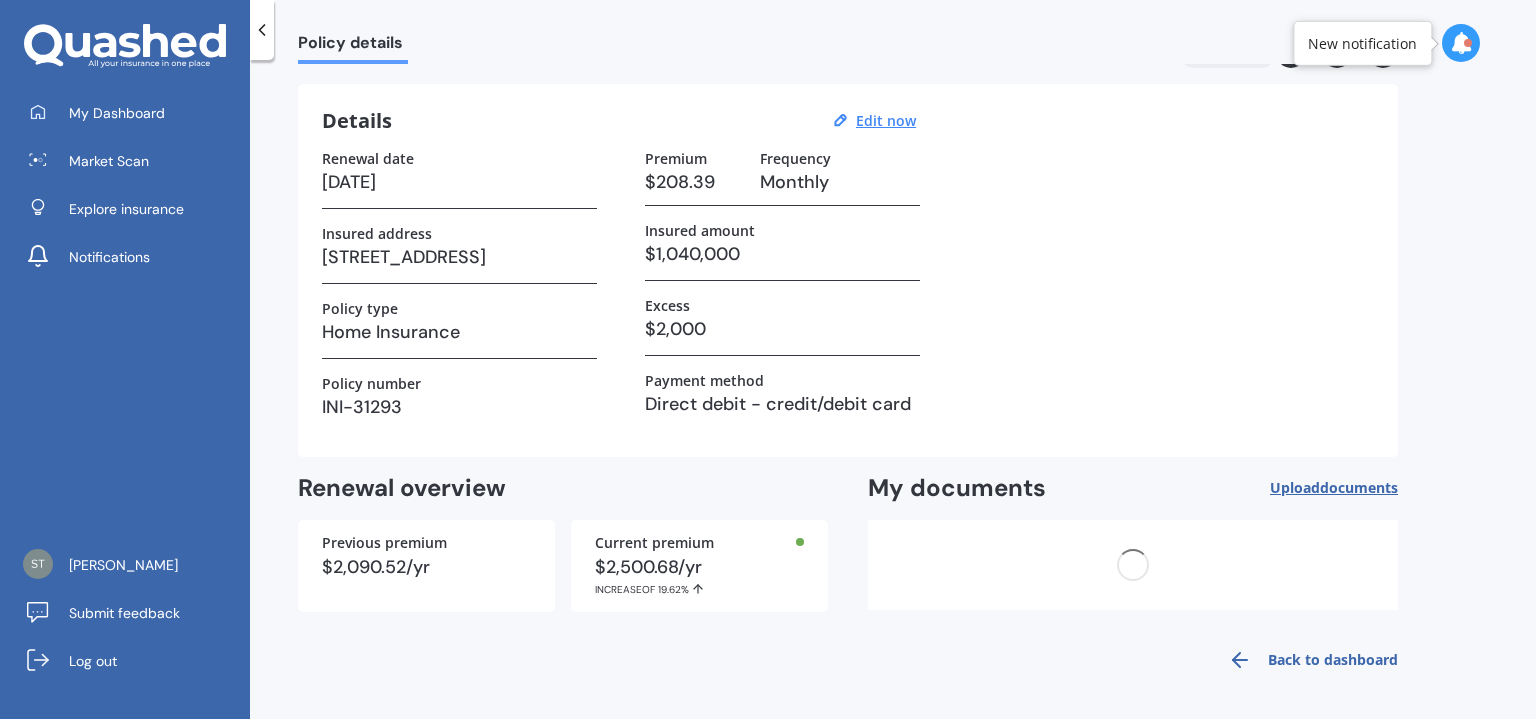 scroll, scrollTop: 0, scrollLeft: 0, axis: both 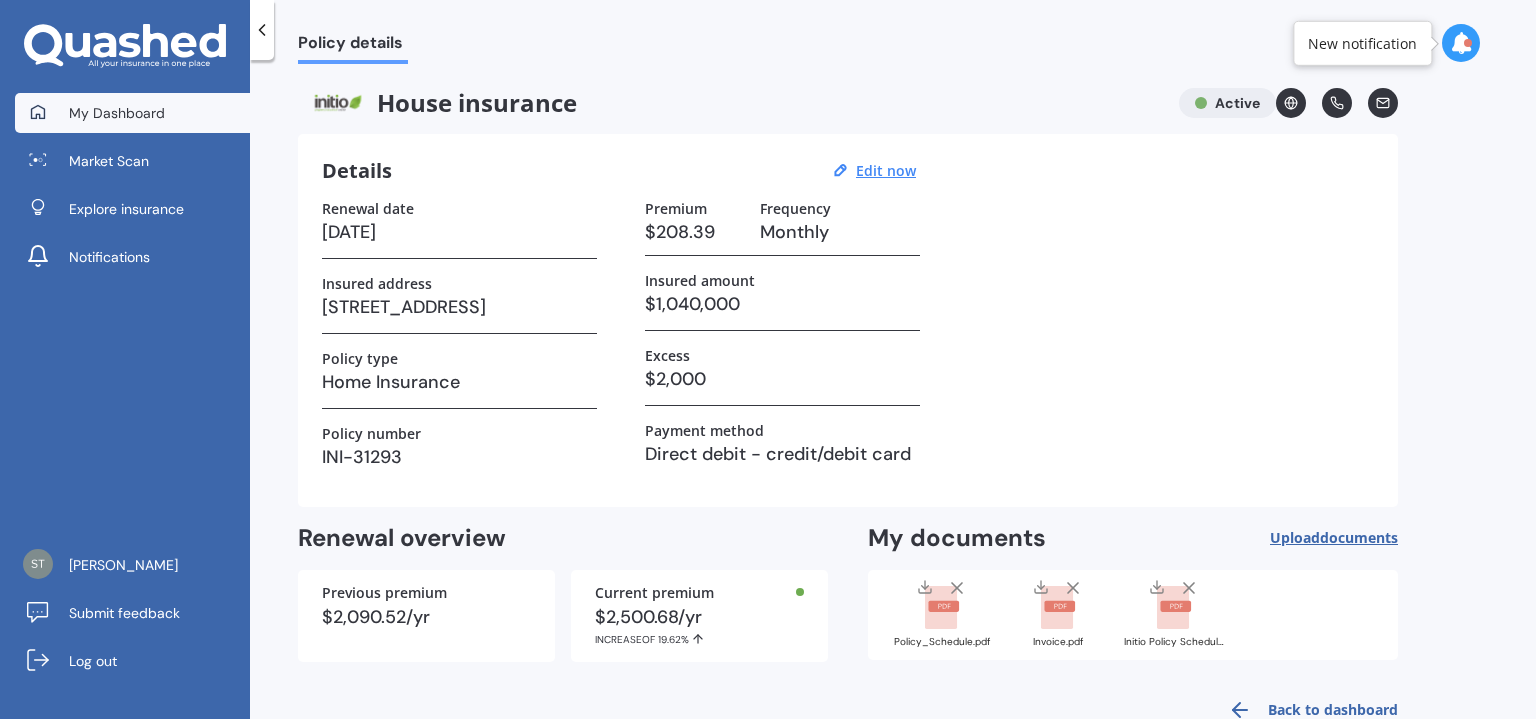 click on "My Dashboard" at bounding box center (117, 113) 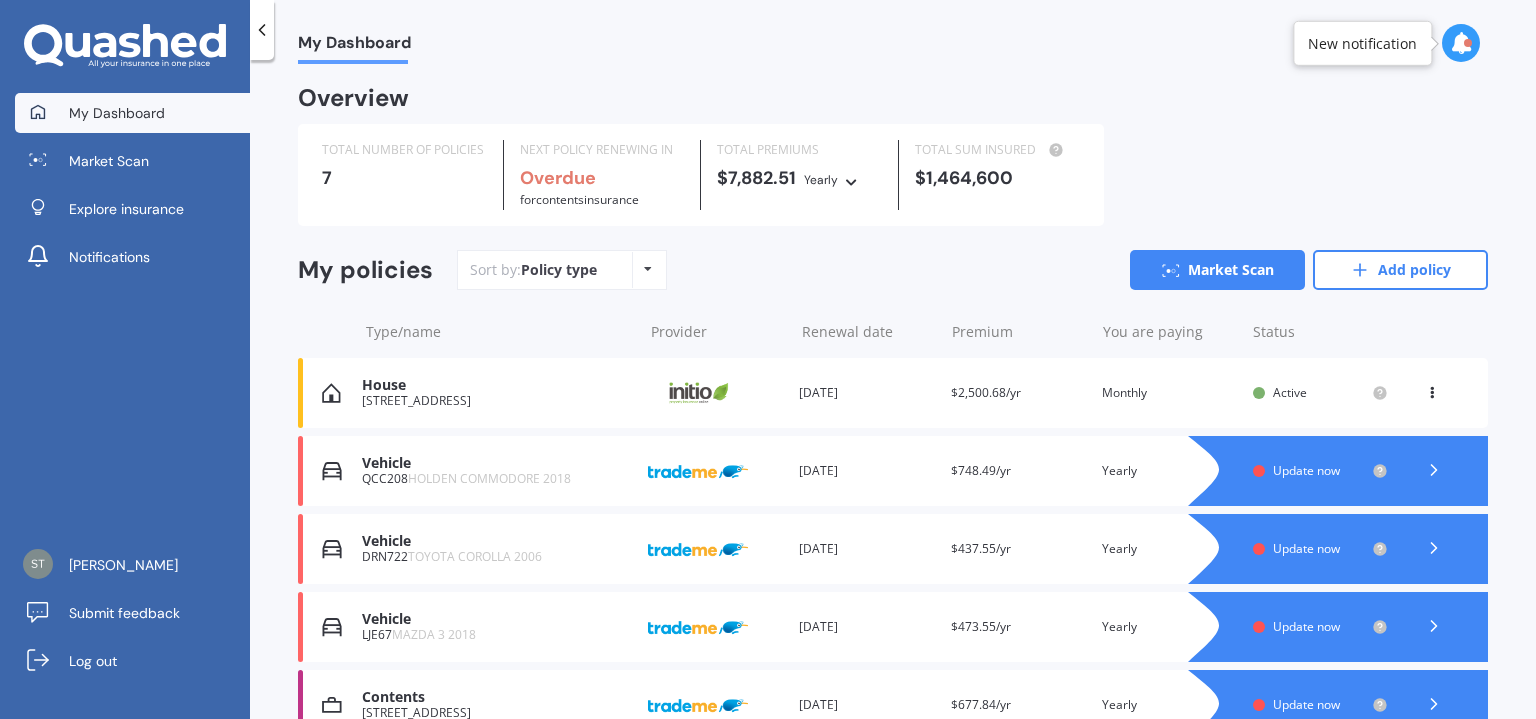 scroll, scrollTop: 192, scrollLeft: 0, axis: vertical 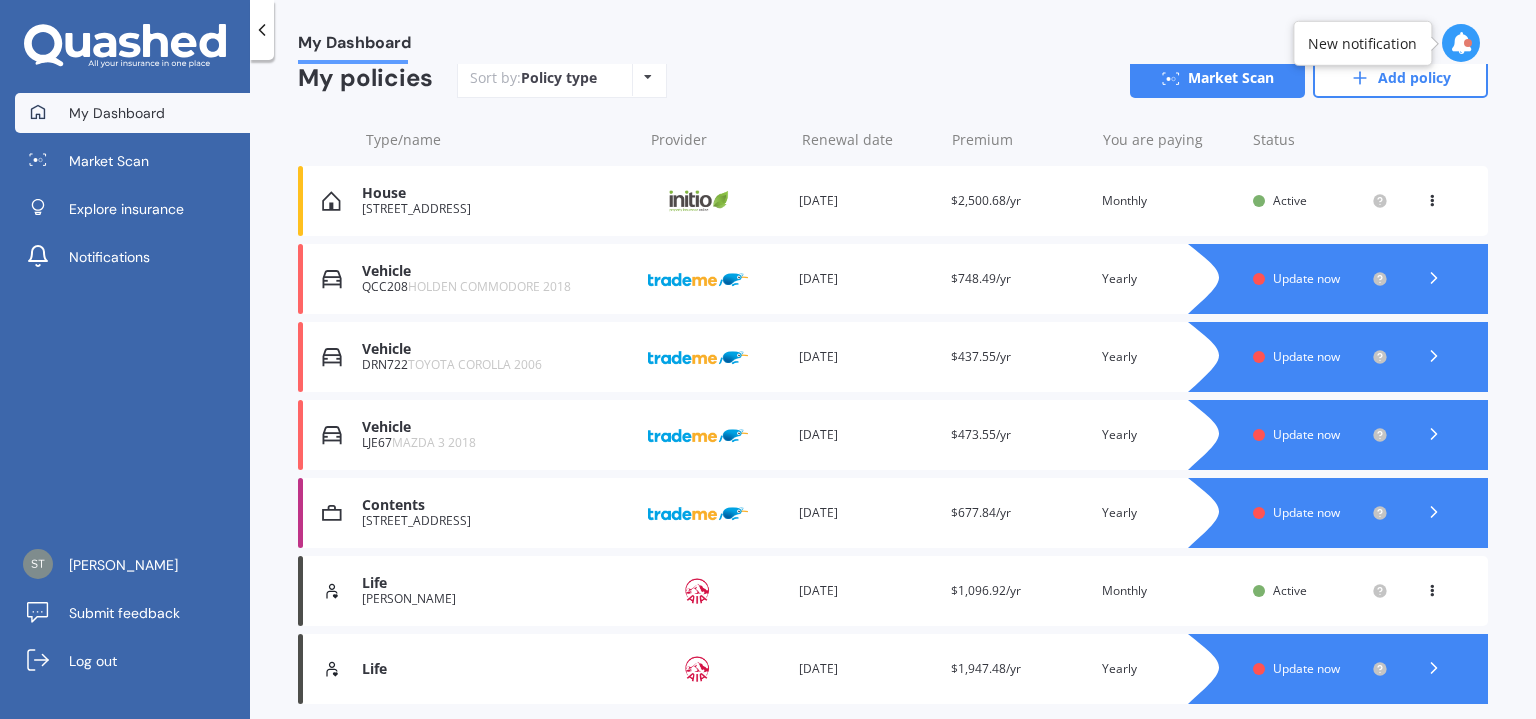 click on "Vehicle" at bounding box center [497, 427] 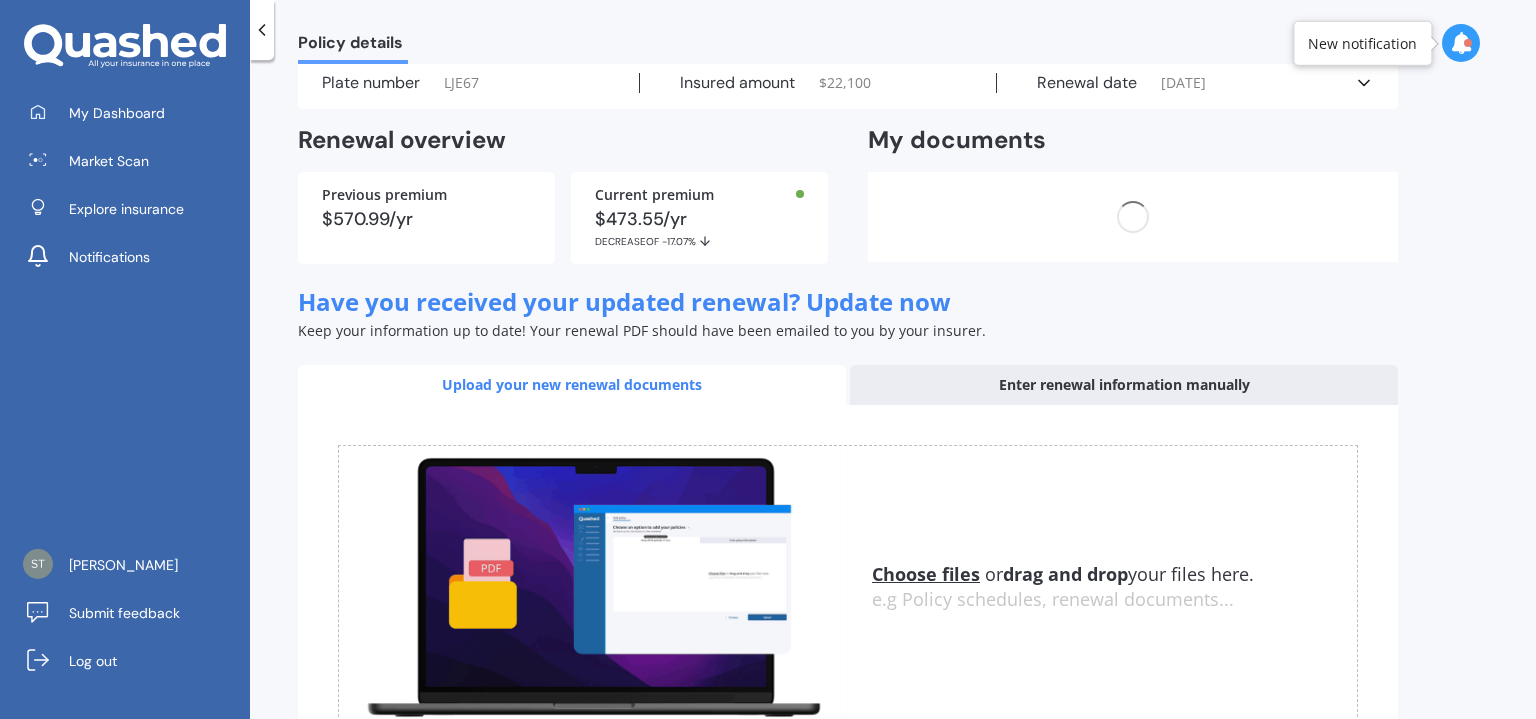 scroll, scrollTop: 0, scrollLeft: 0, axis: both 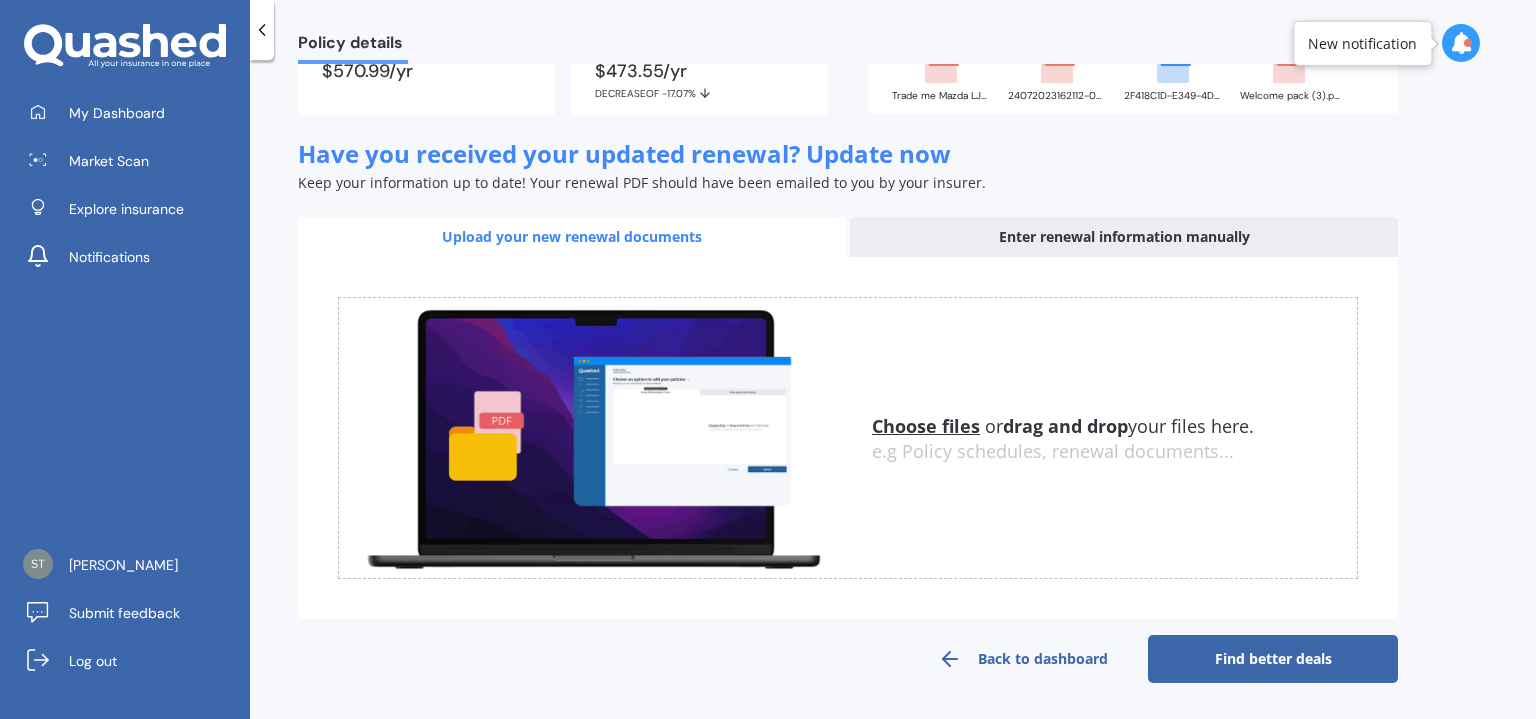 click on "Choose files" at bounding box center (926, 426) 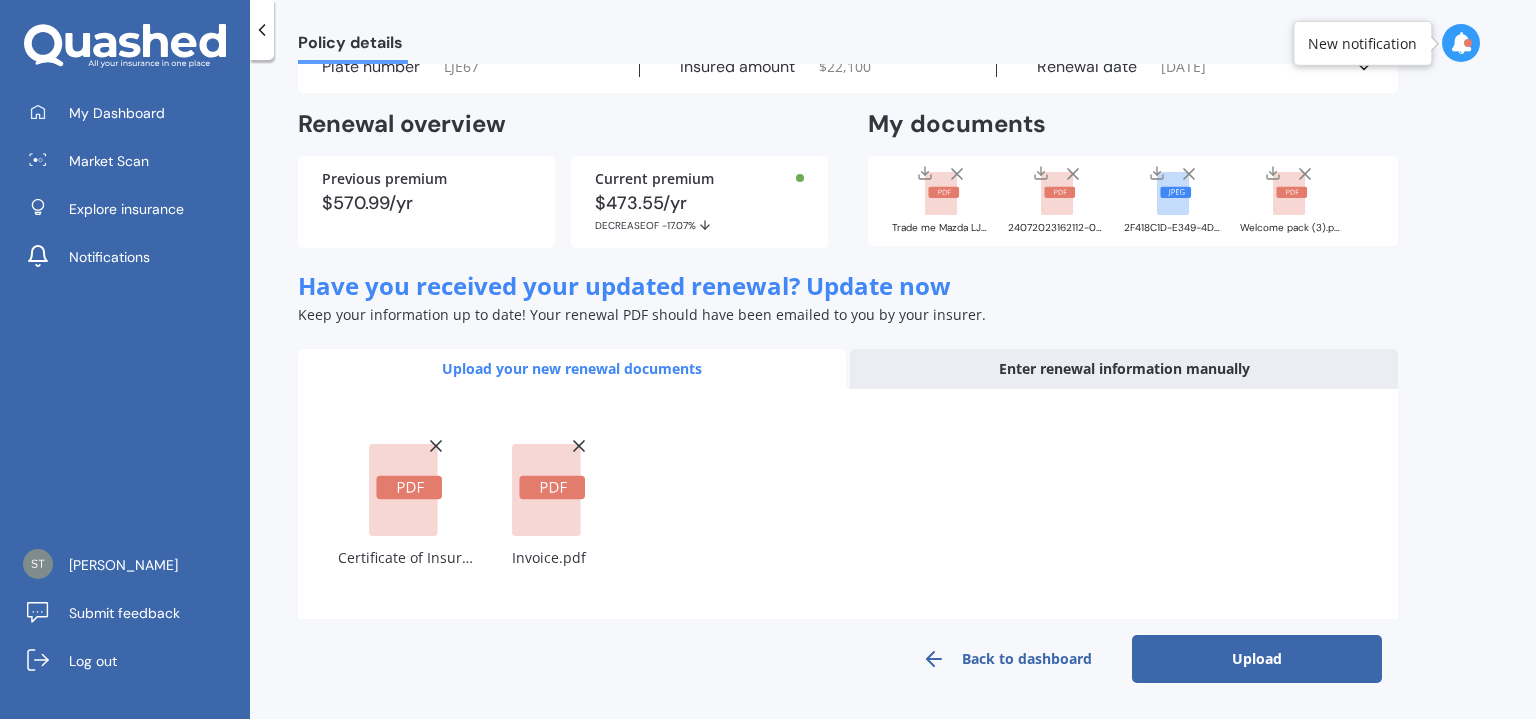 scroll, scrollTop: 93, scrollLeft: 0, axis: vertical 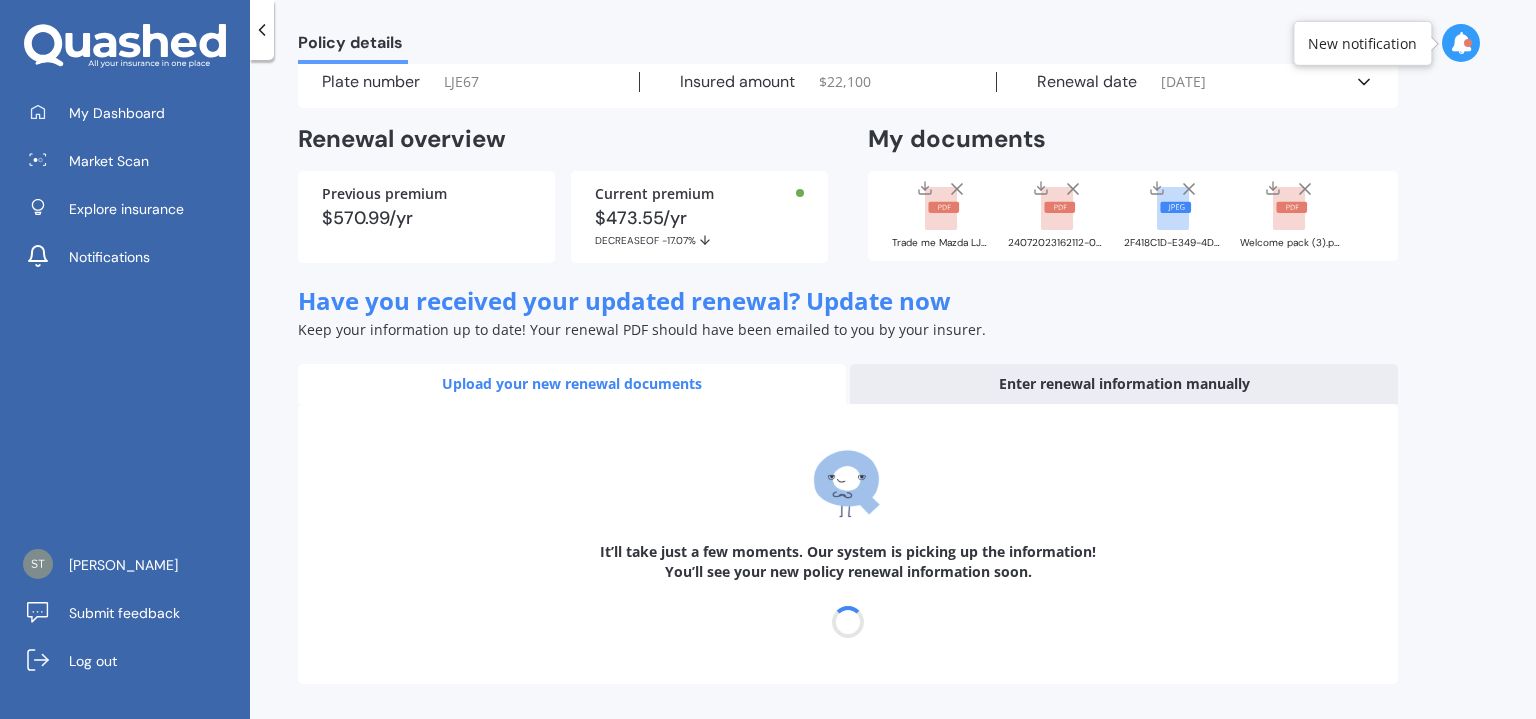 select on "24" 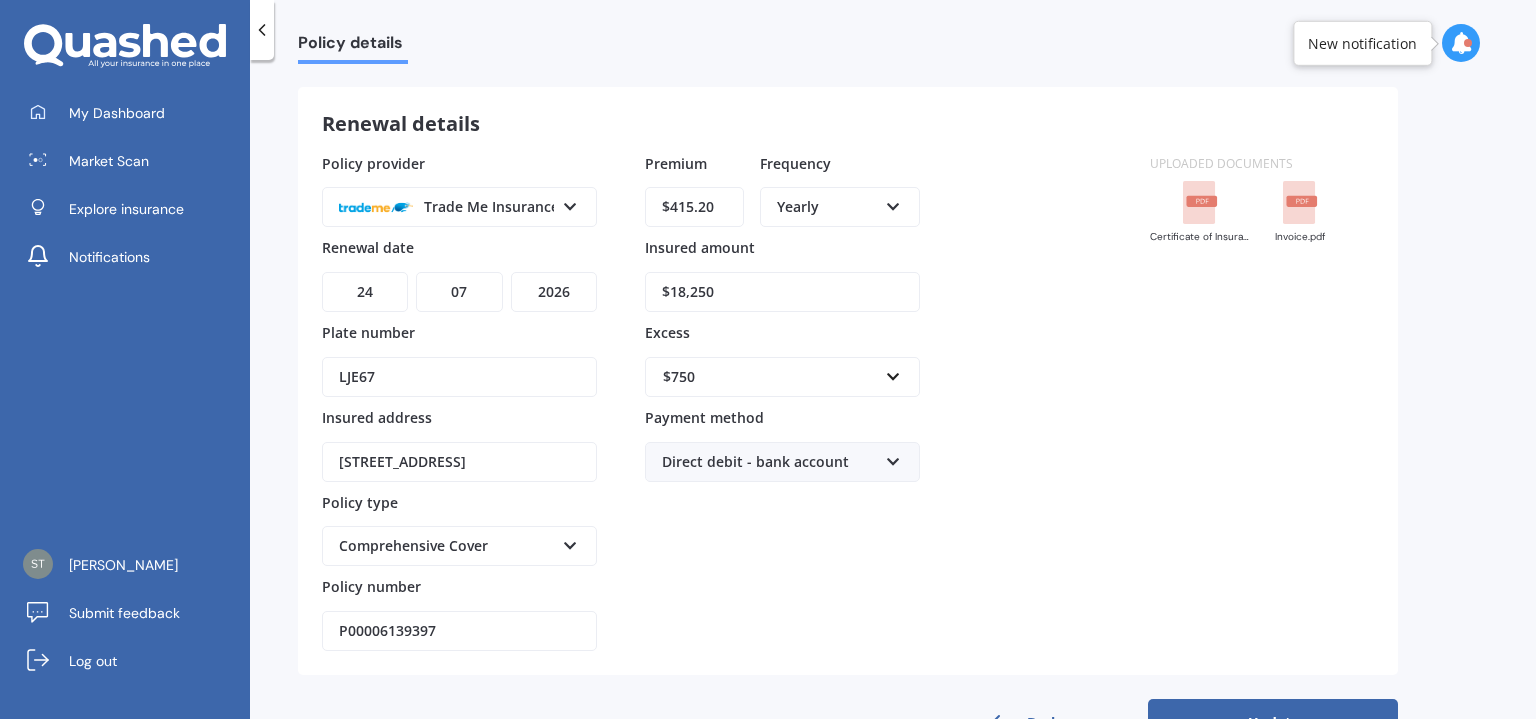 scroll, scrollTop: 142, scrollLeft: 0, axis: vertical 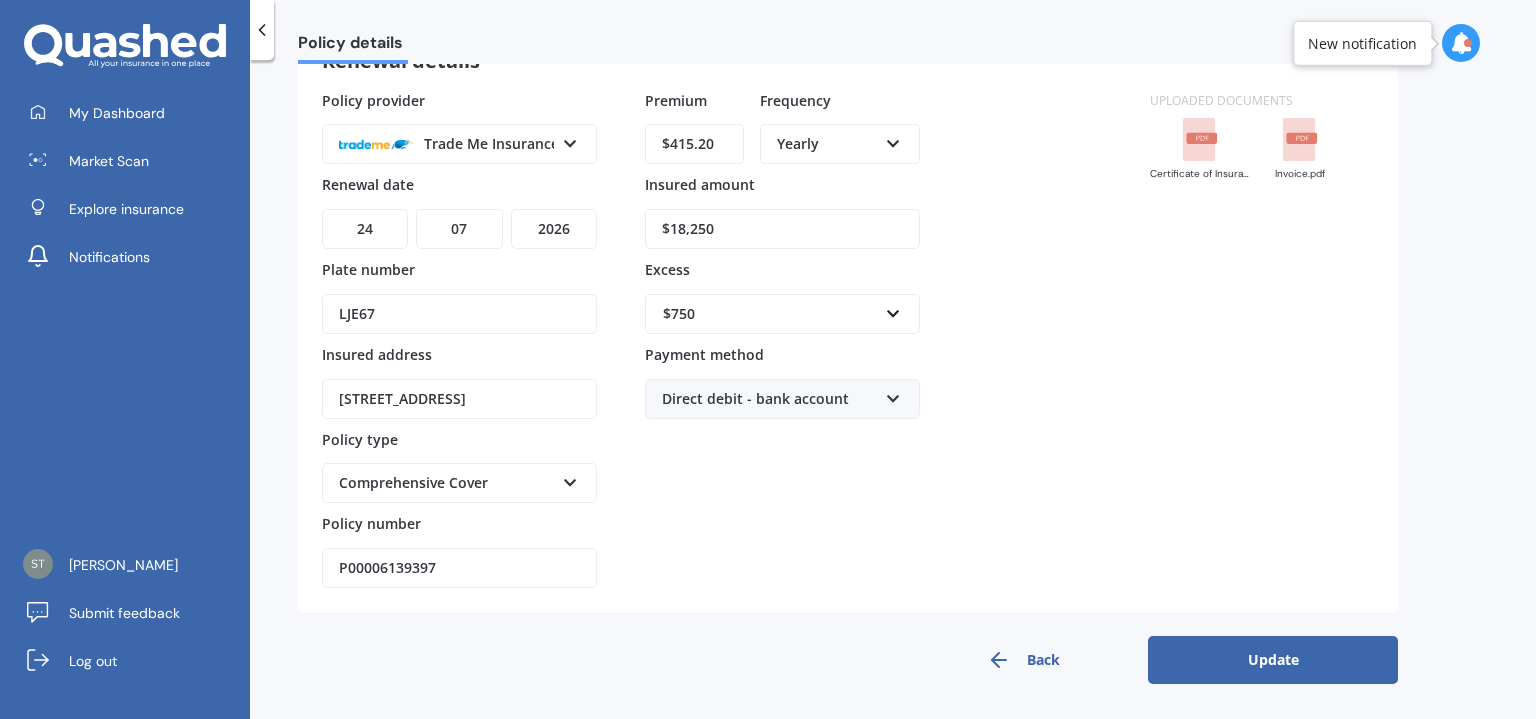 click on "Update" at bounding box center [1273, 660] 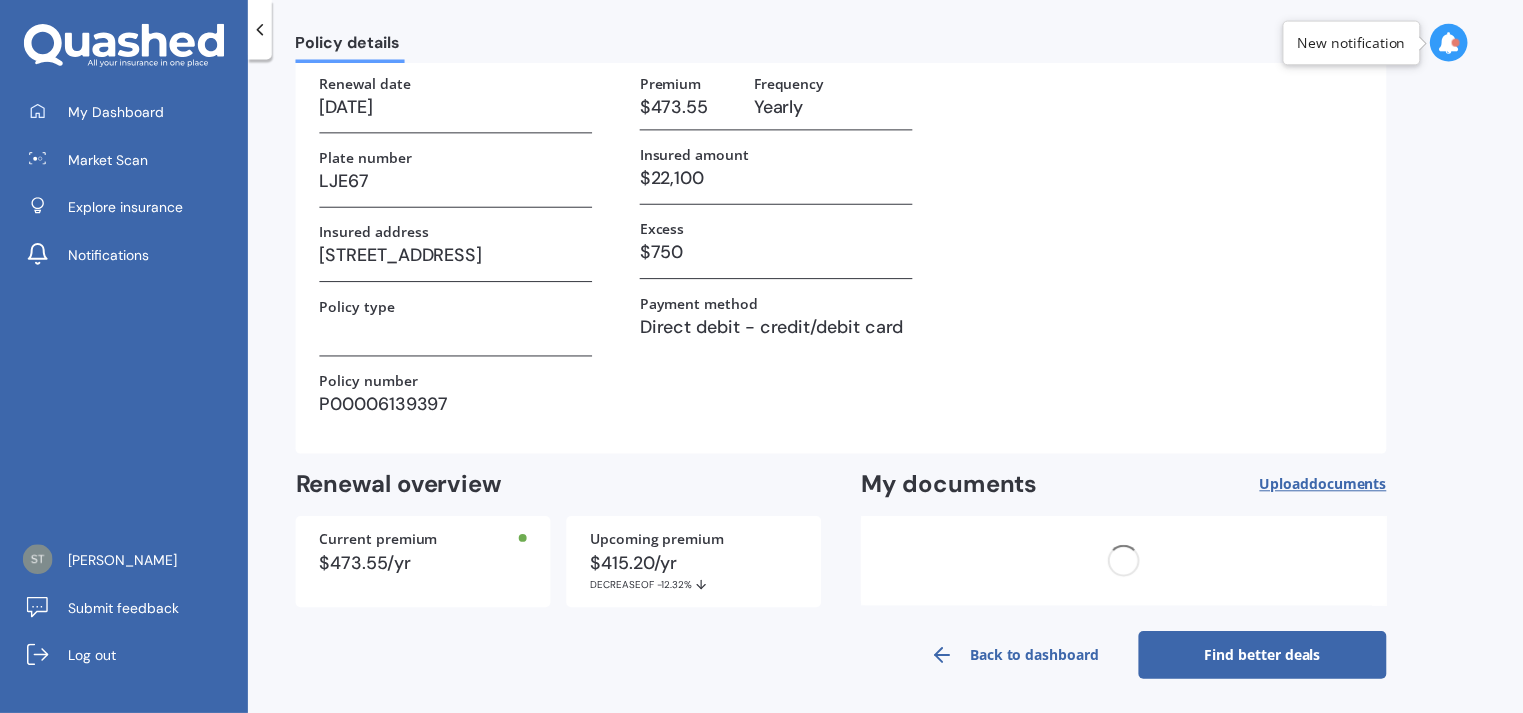 scroll, scrollTop: 0, scrollLeft: 0, axis: both 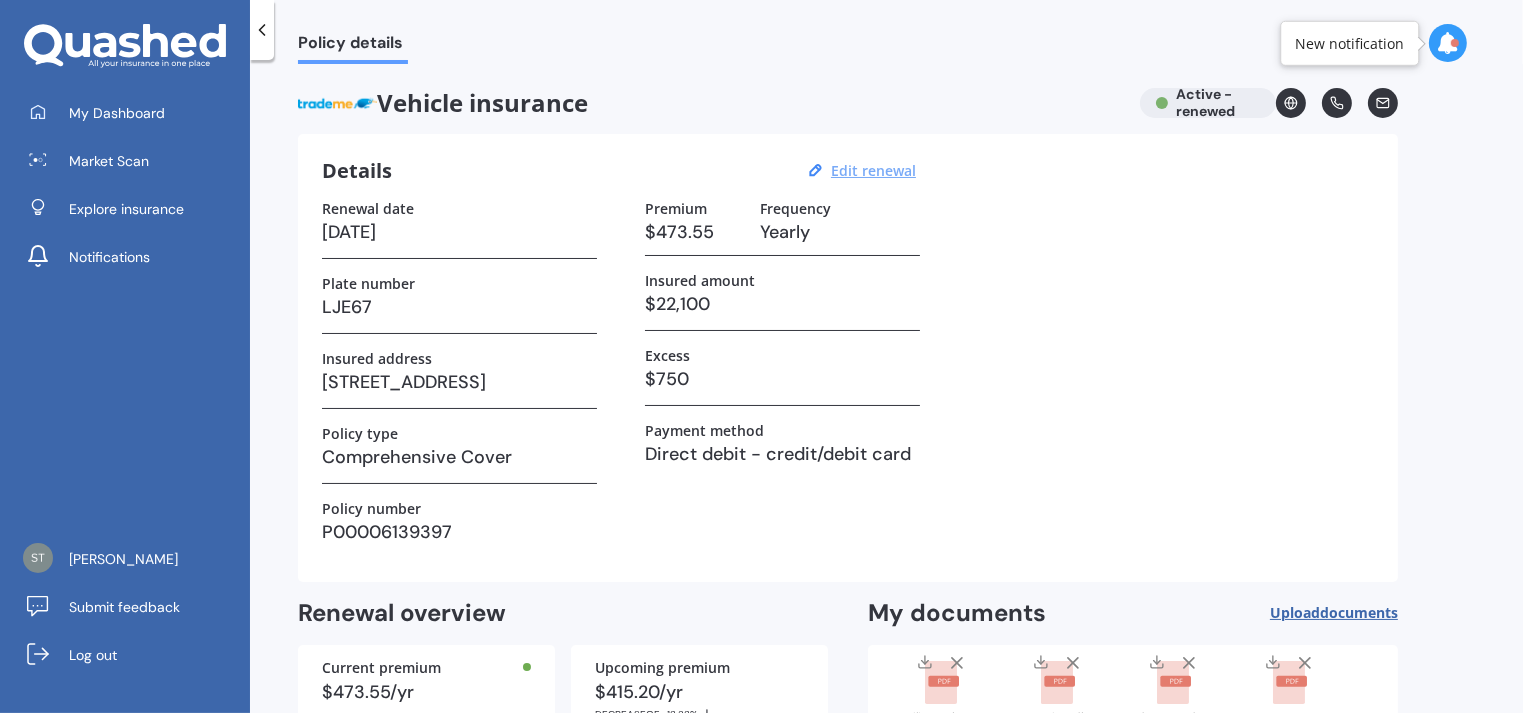 click on "Edit renewal" at bounding box center [873, 170] 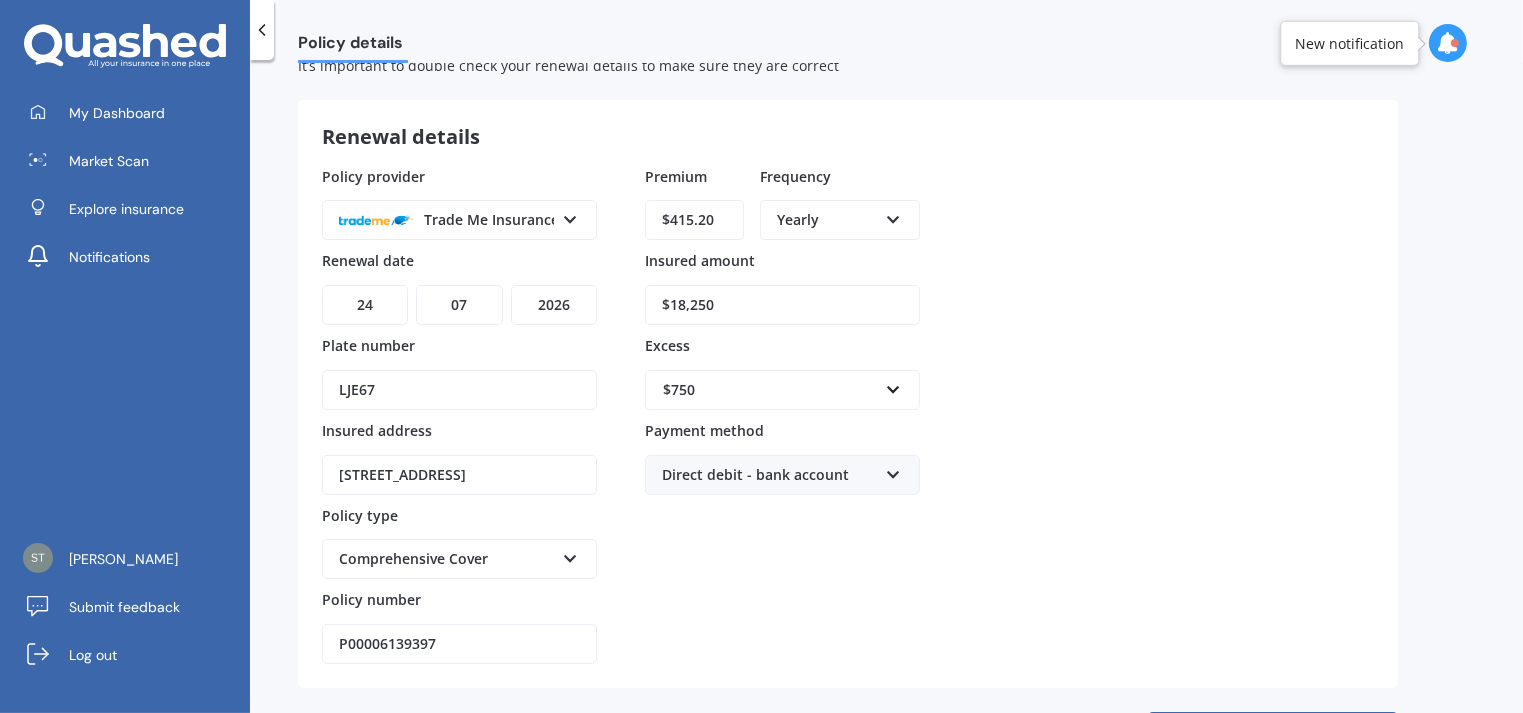 scroll, scrollTop: 148, scrollLeft: 0, axis: vertical 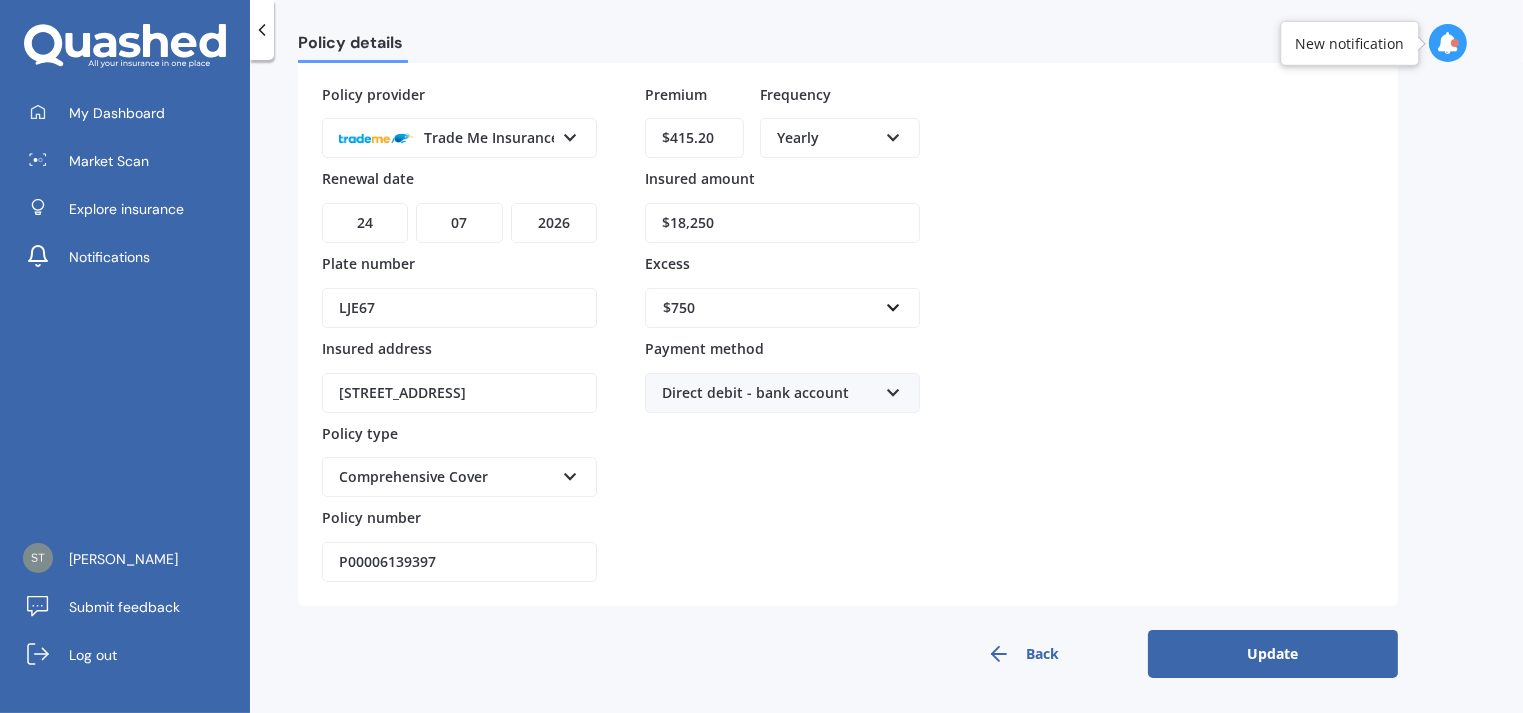 click on "Update" at bounding box center [1273, 654] 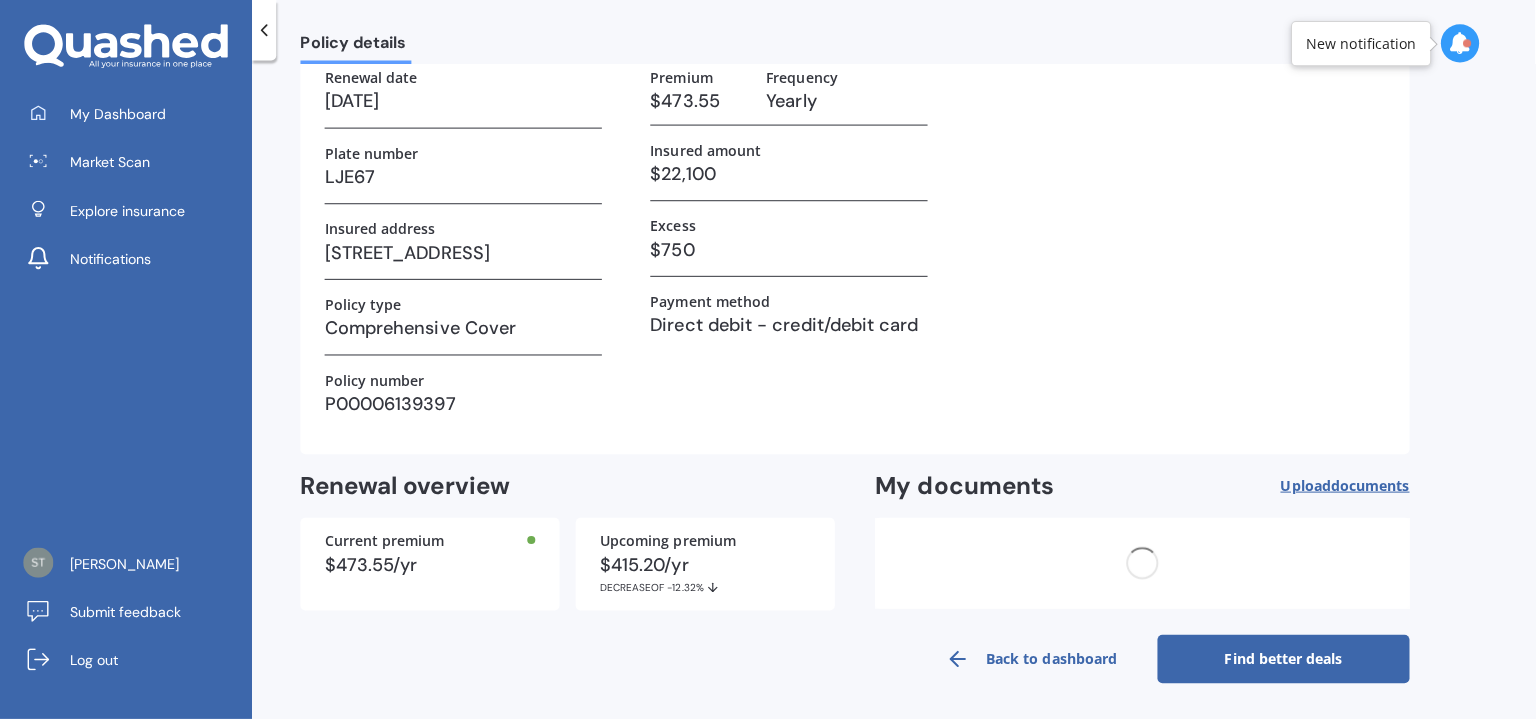 scroll, scrollTop: 0, scrollLeft: 0, axis: both 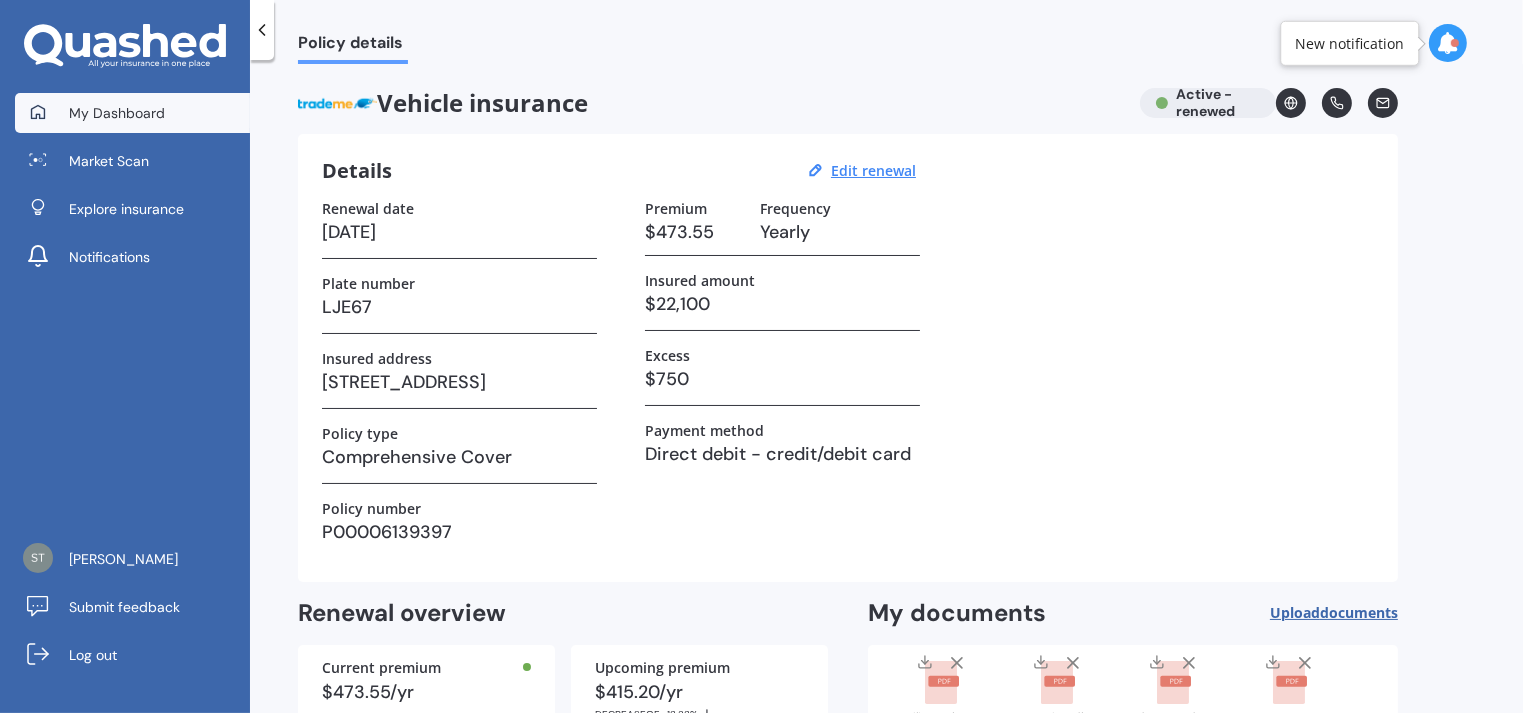 click on "My Dashboard" at bounding box center (117, 113) 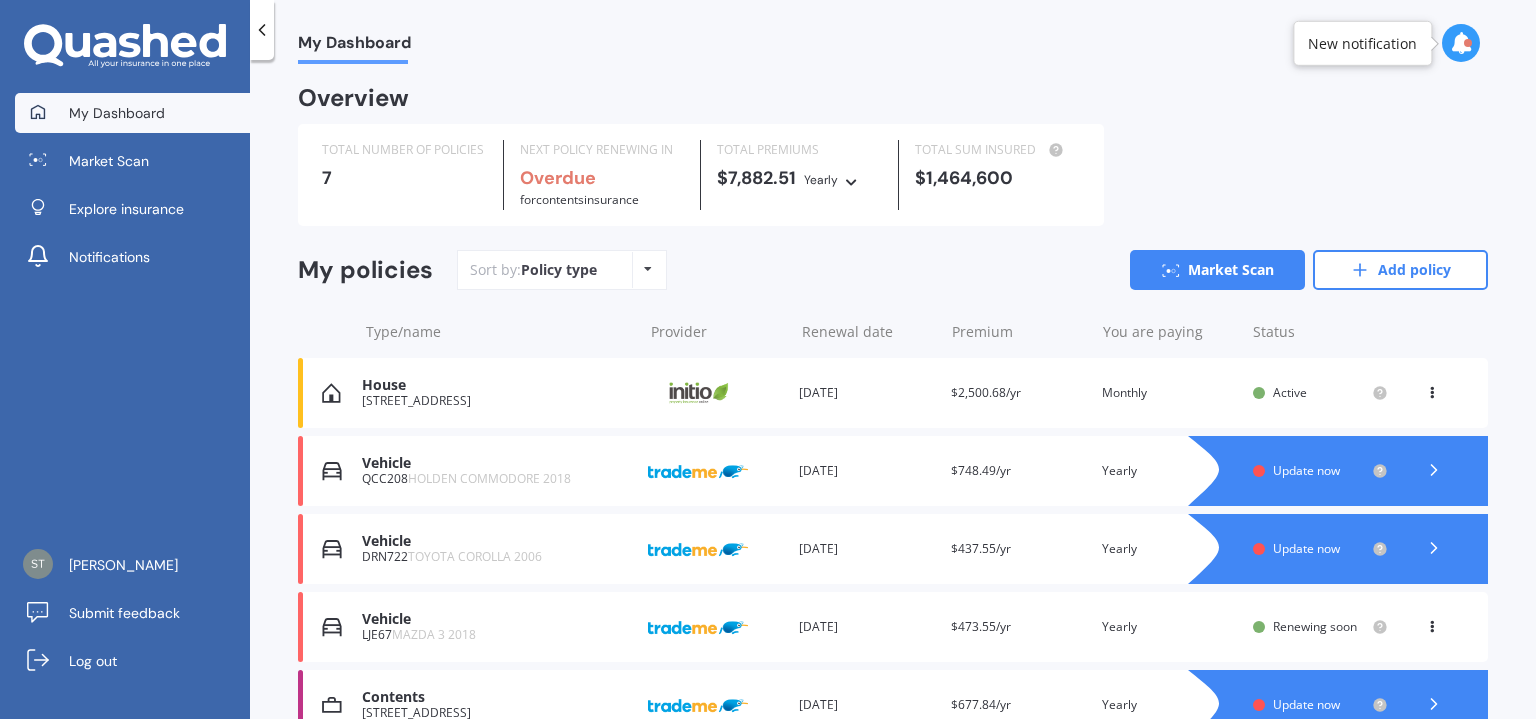 click on "My Dashboard Overview TOTAL NUMBER OF POLICIES 7 NEXT POLICY RENEWING IN Overdue   for  Contents  insurance TOTAL PREMIUMS $7,882.51 Yearly Yearly Six-Monthly Quarterly Monthly Fortnightly Weekly TOTAL SUM INSURED $1,464,600 My policies Sort by:  Policy type Policy type Alphabetical Date added Renewing next Market Scan Add policy Type/name Provider Renewal date Premium You are paying Status House 2 Jacks Drive, West Melton Provider Renewal date [DATE] Premium $2,500.68/yr You are paying Monthly Status Active View option View policy Delete House [GEOGRAPHIC_DATA] Provider Renewal date [DATE] Premium $2,500.68/yr You are paying Monthly Status Active View option View policy Delete Vehicle QCC208  HOLDEN COMMODORE 2018 Provider Renewal date [DATE] Premium $748.49/yr You are paying Yearly Status Update now Vehicle QCC208  HOLDEN COMMODORE 2018 Provider Renewal date [DATE] Premium $748.49/yr You are paying Yearly Status Update now Vehicle DRN722  TOYOTA COROLLA 2006 Provider [DATE]" at bounding box center [893, 393] 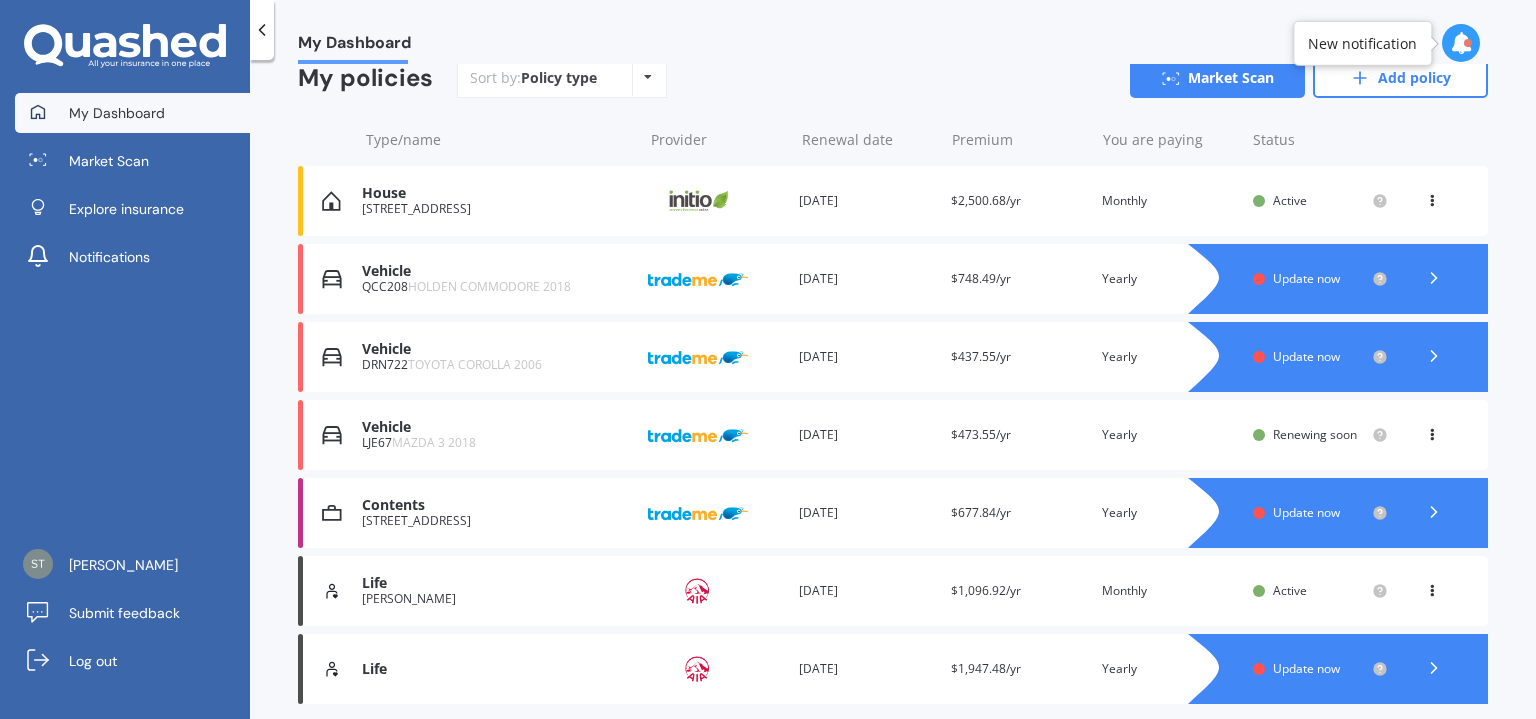 scroll, scrollTop: 262, scrollLeft: 0, axis: vertical 